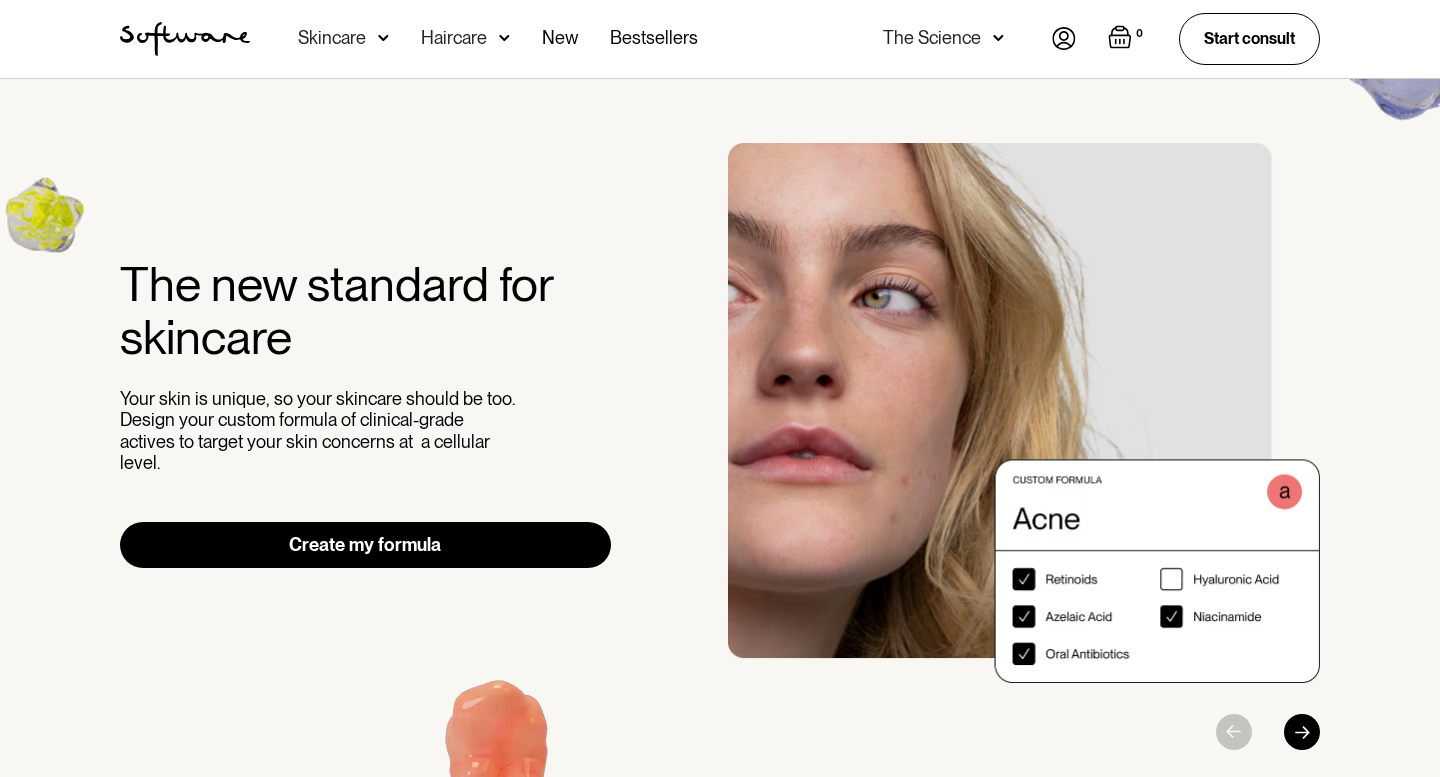 scroll, scrollTop: 0, scrollLeft: 0, axis: both 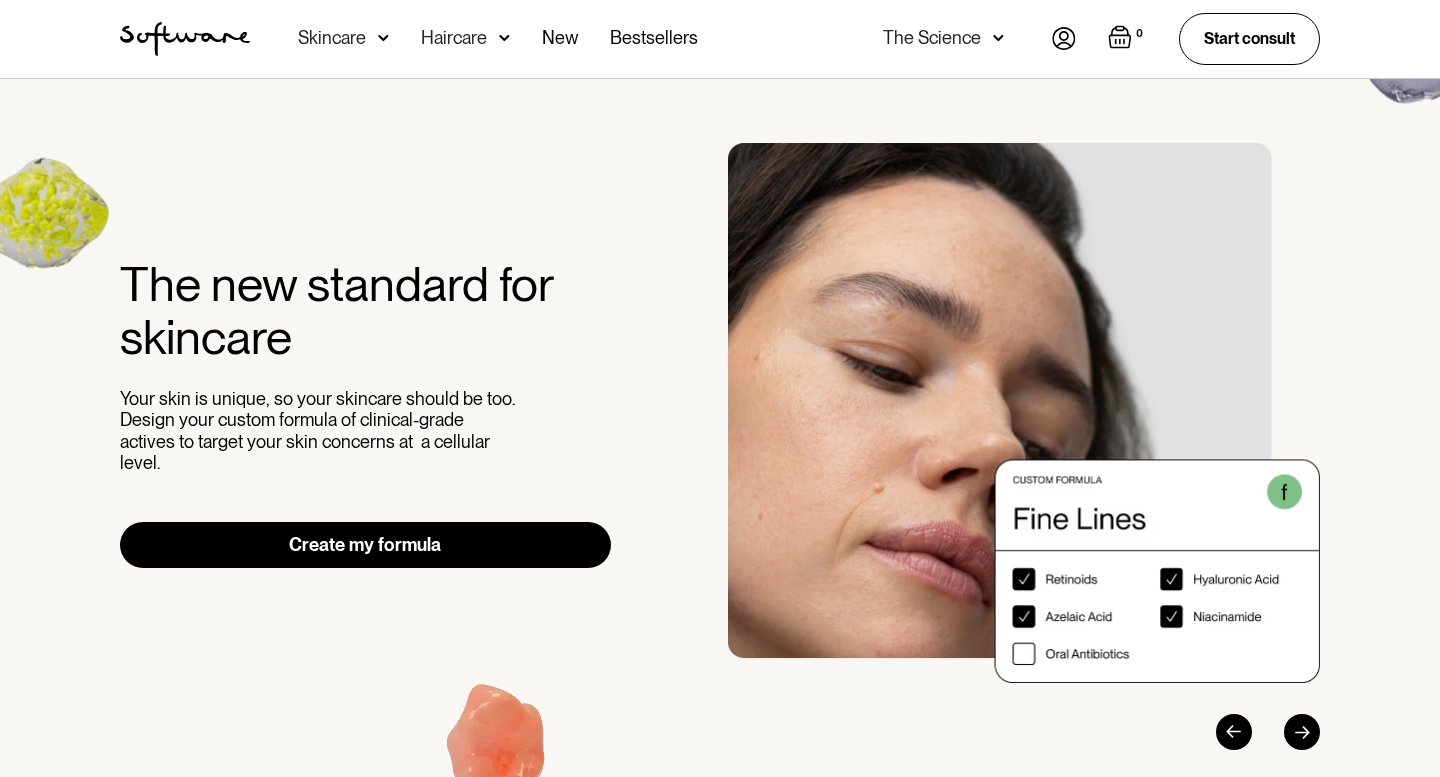 click at bounding box center (1064, 38) 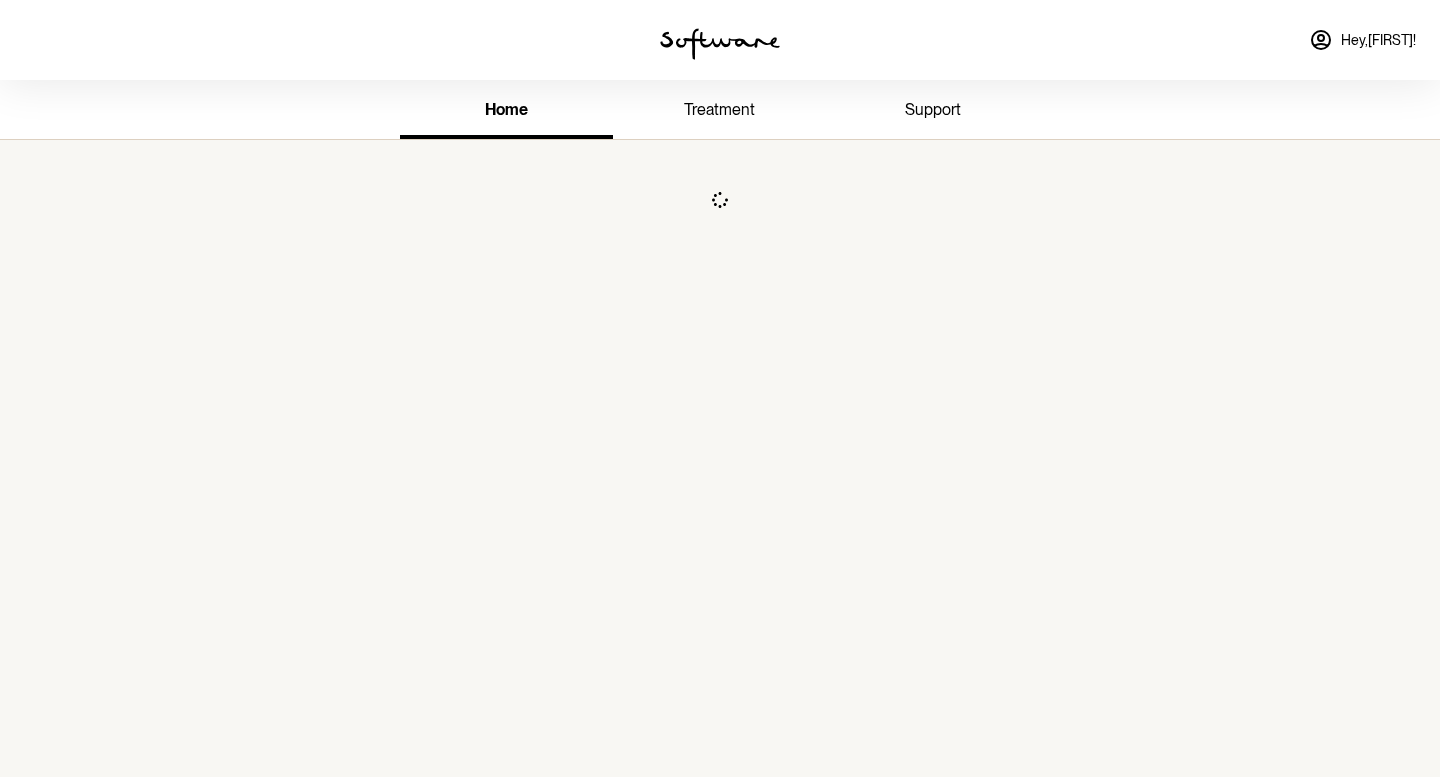scroll, scrollTop: 0, scrollLeft: 0, axis: both 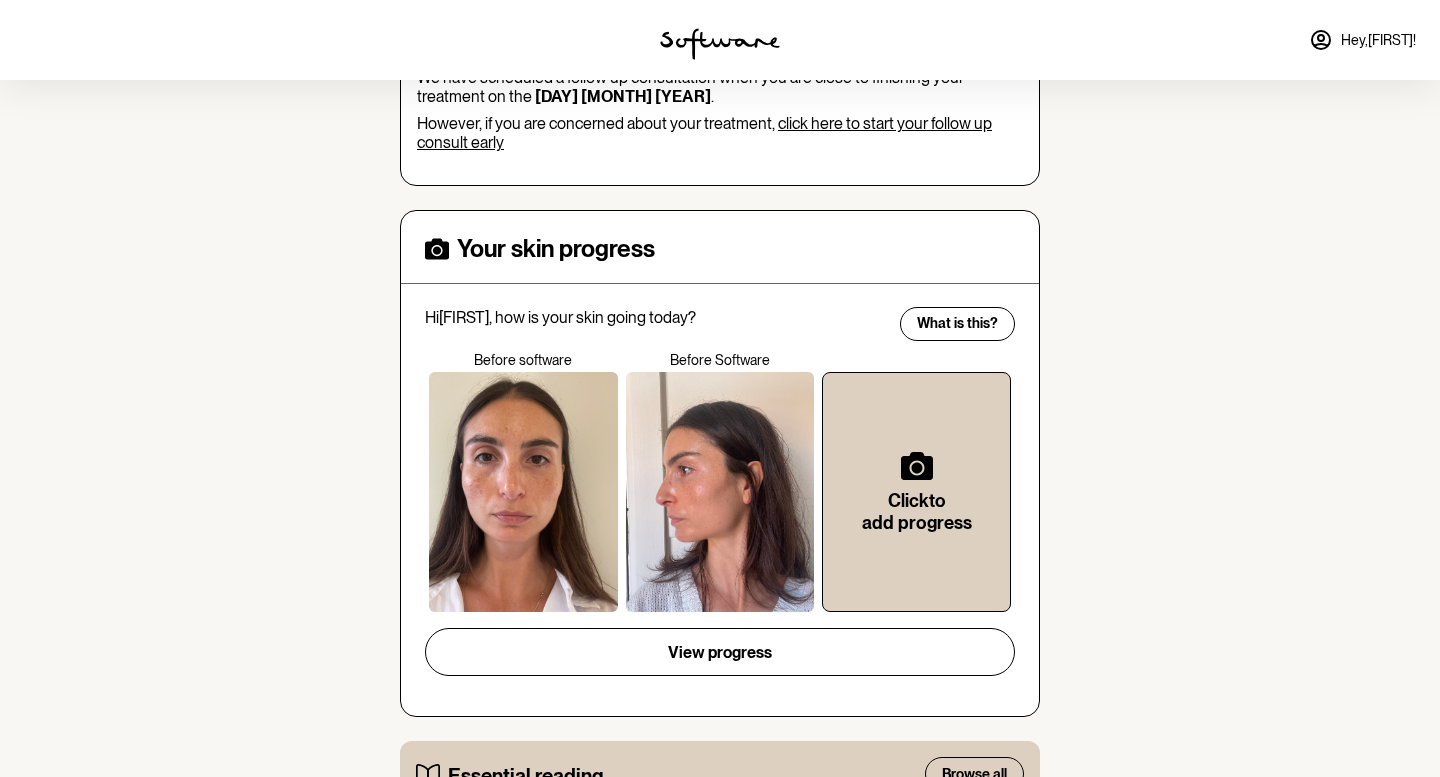 click on "click here to start your follow up consult early" at bounding box center [704, 133] 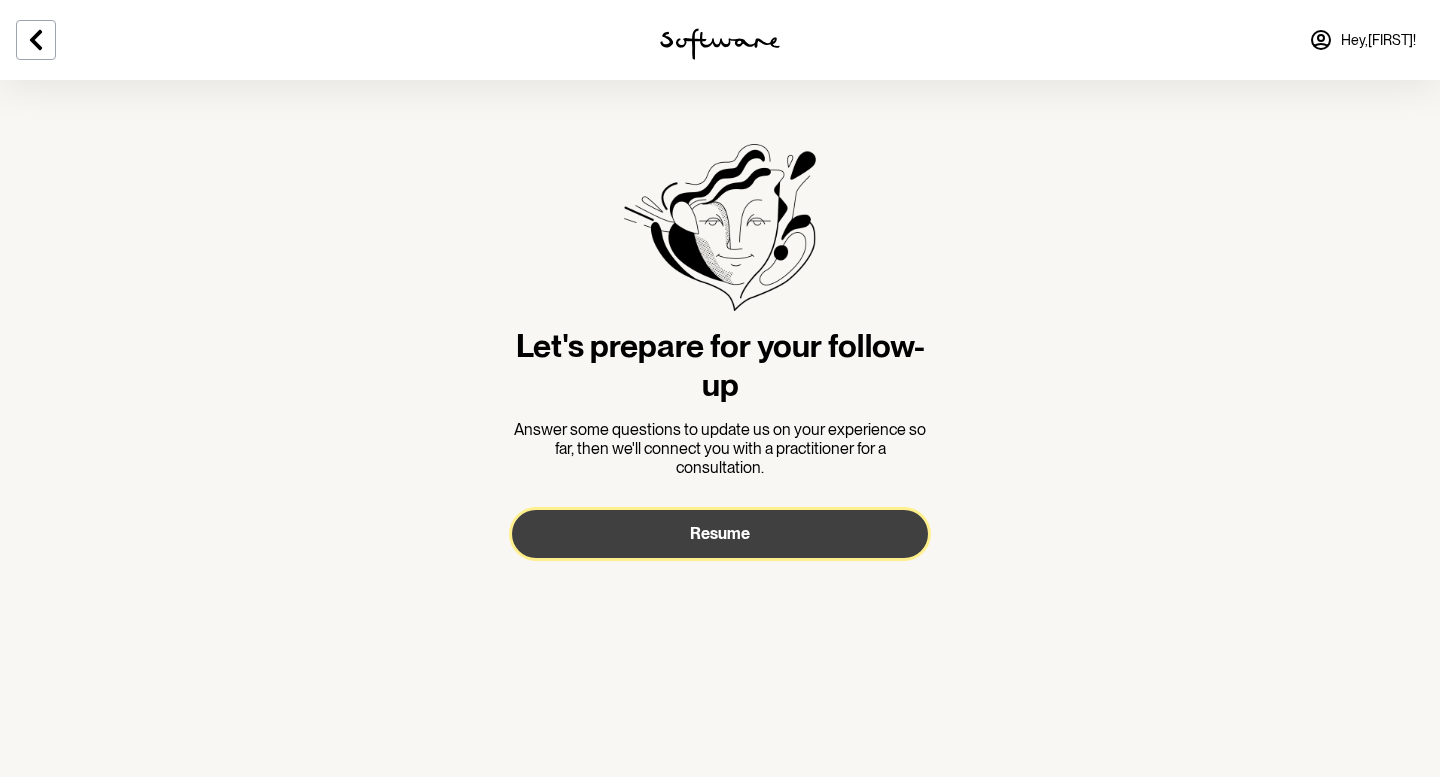 click on "Resume" at bounding box center [720, 533] 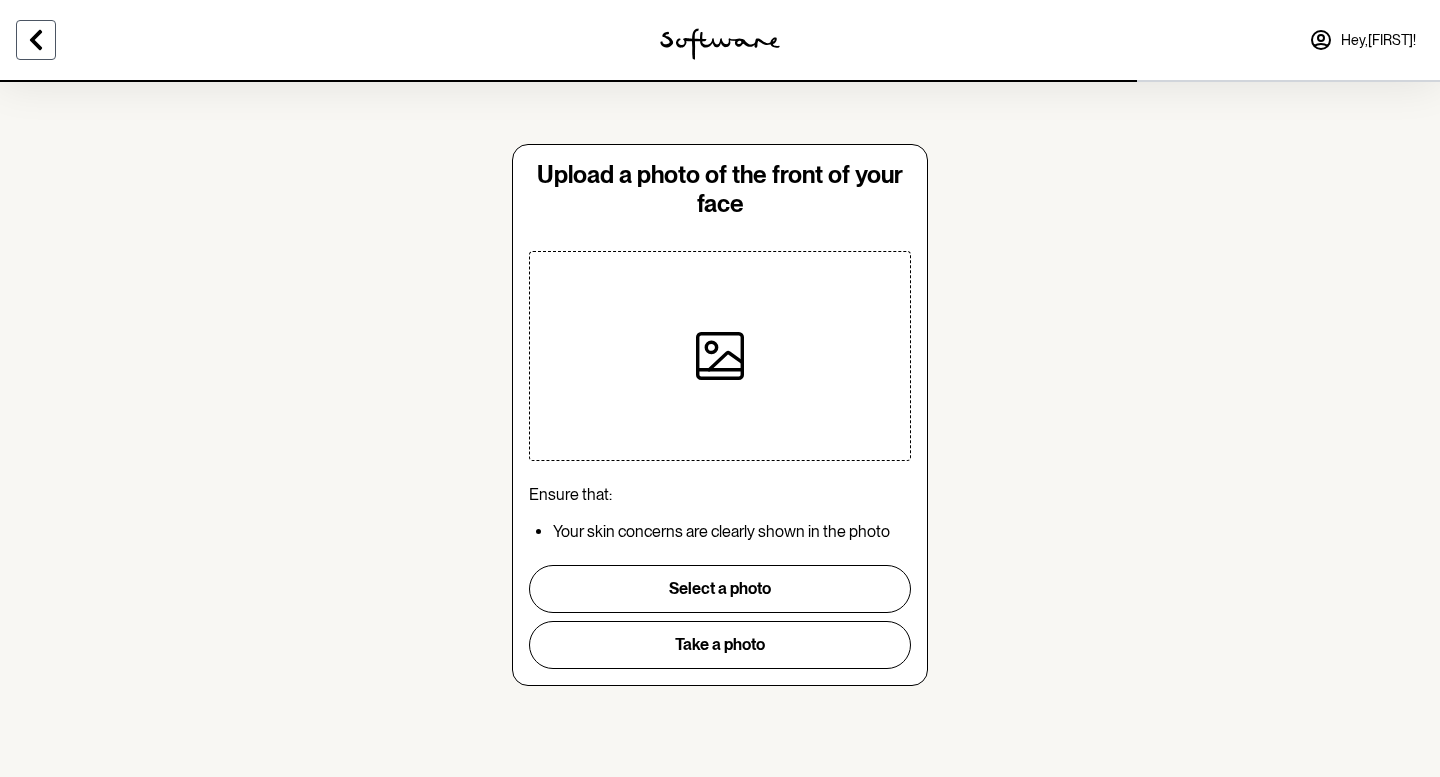 click 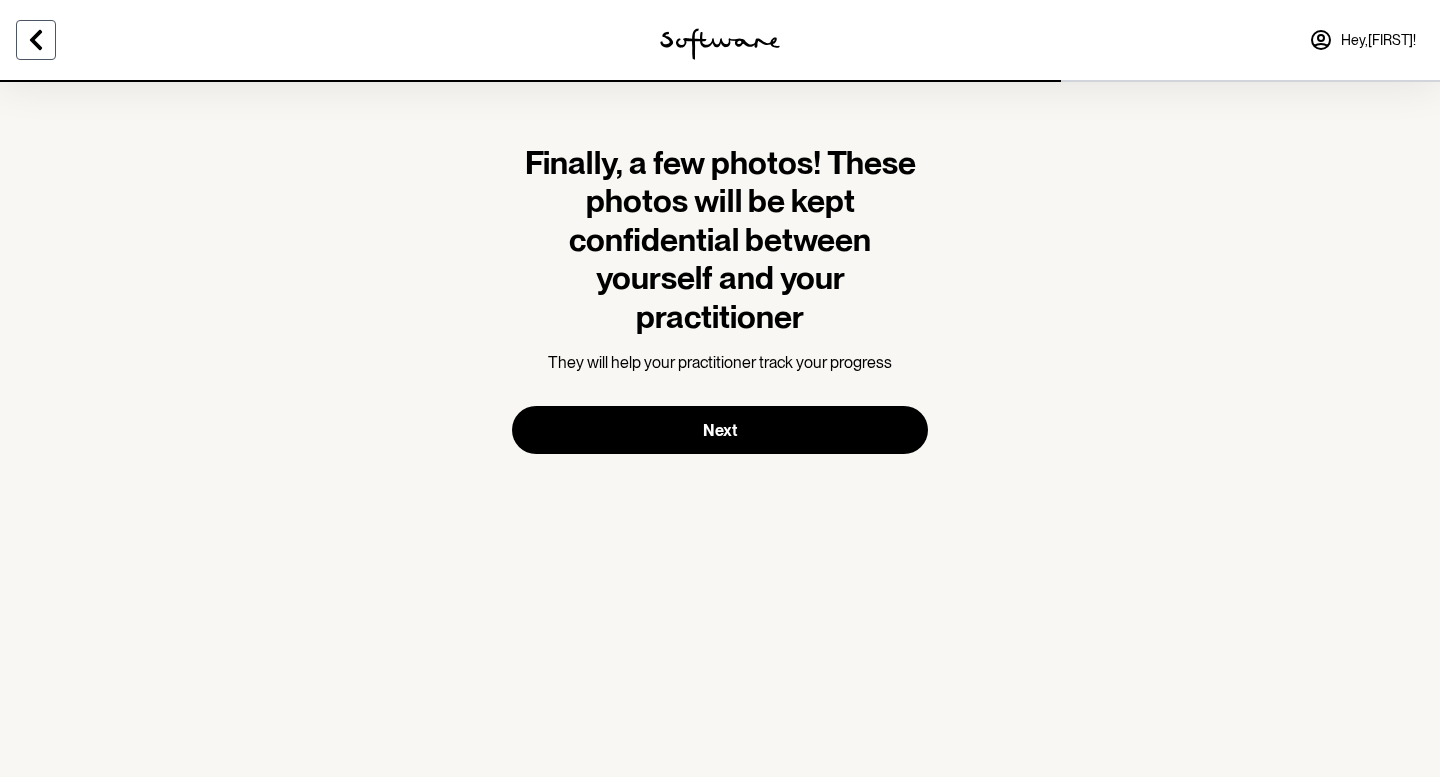 click 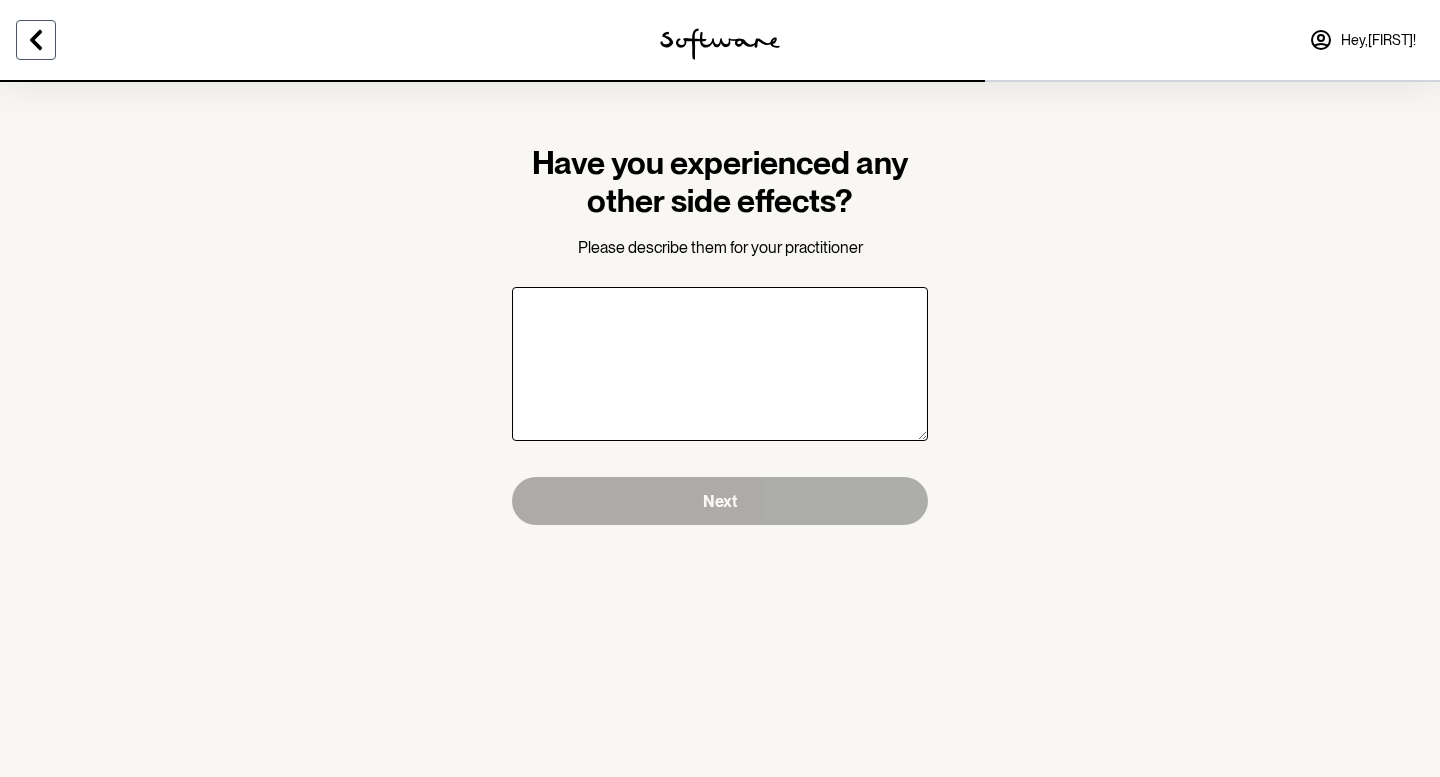 click 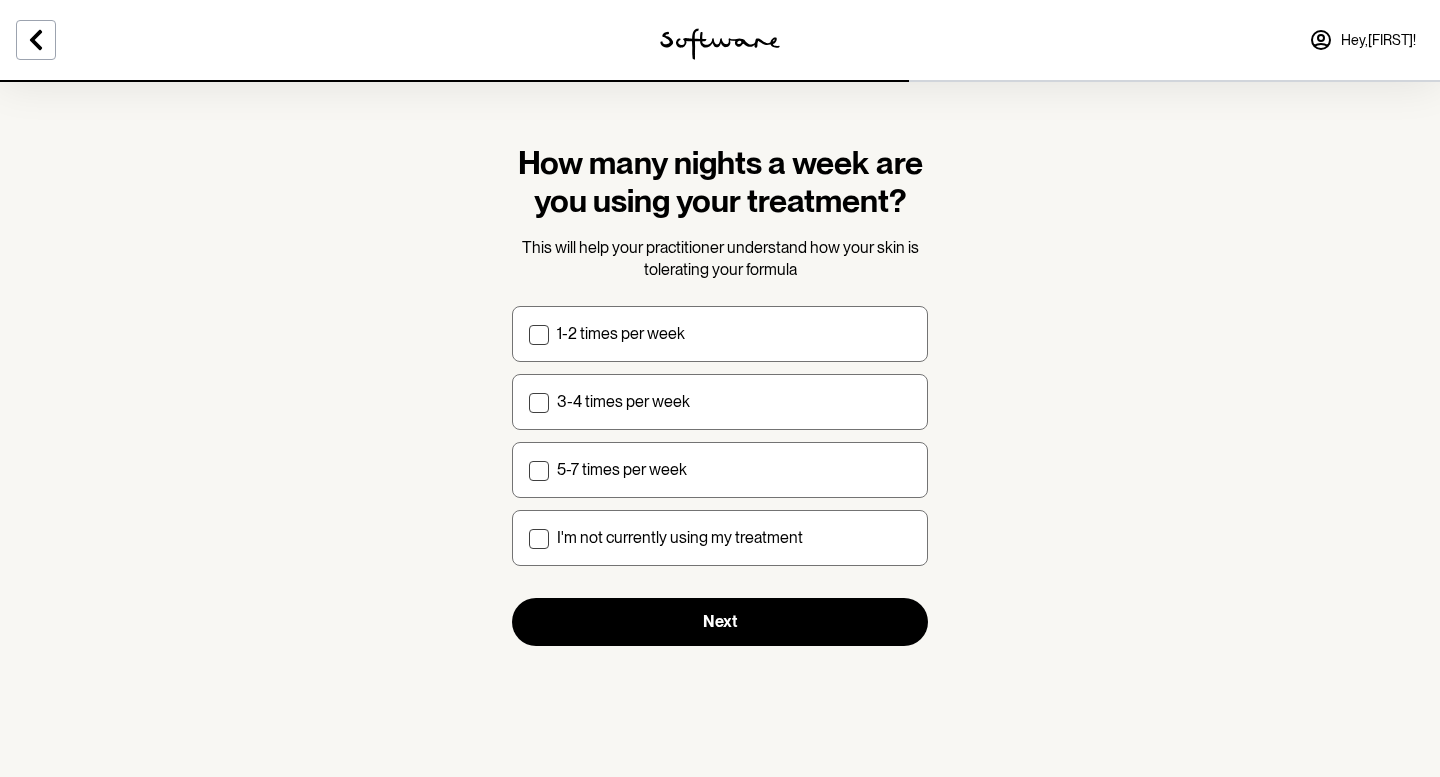 click at bounding box center (720, 44) 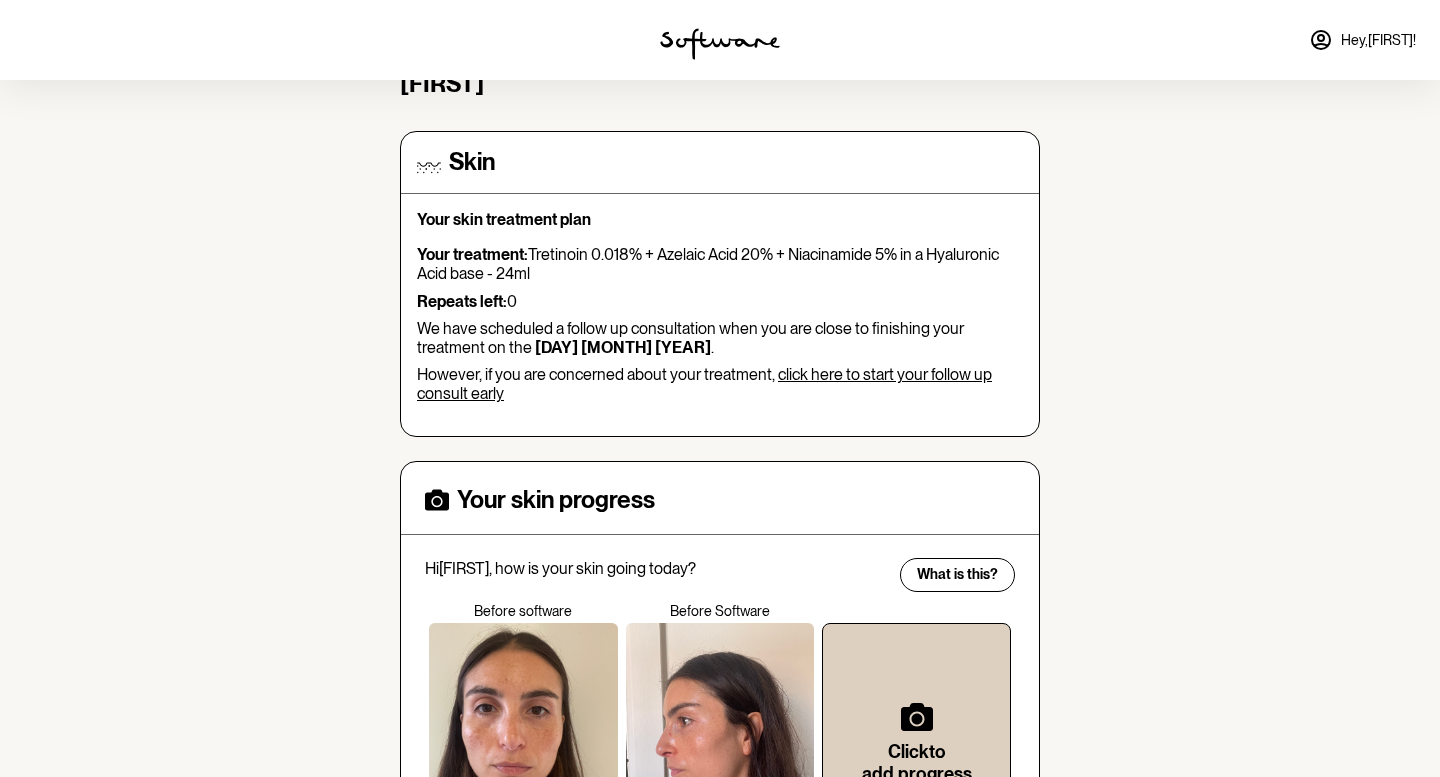 scroll, scrollTop: 0, scrollLeft: 0, axis: both 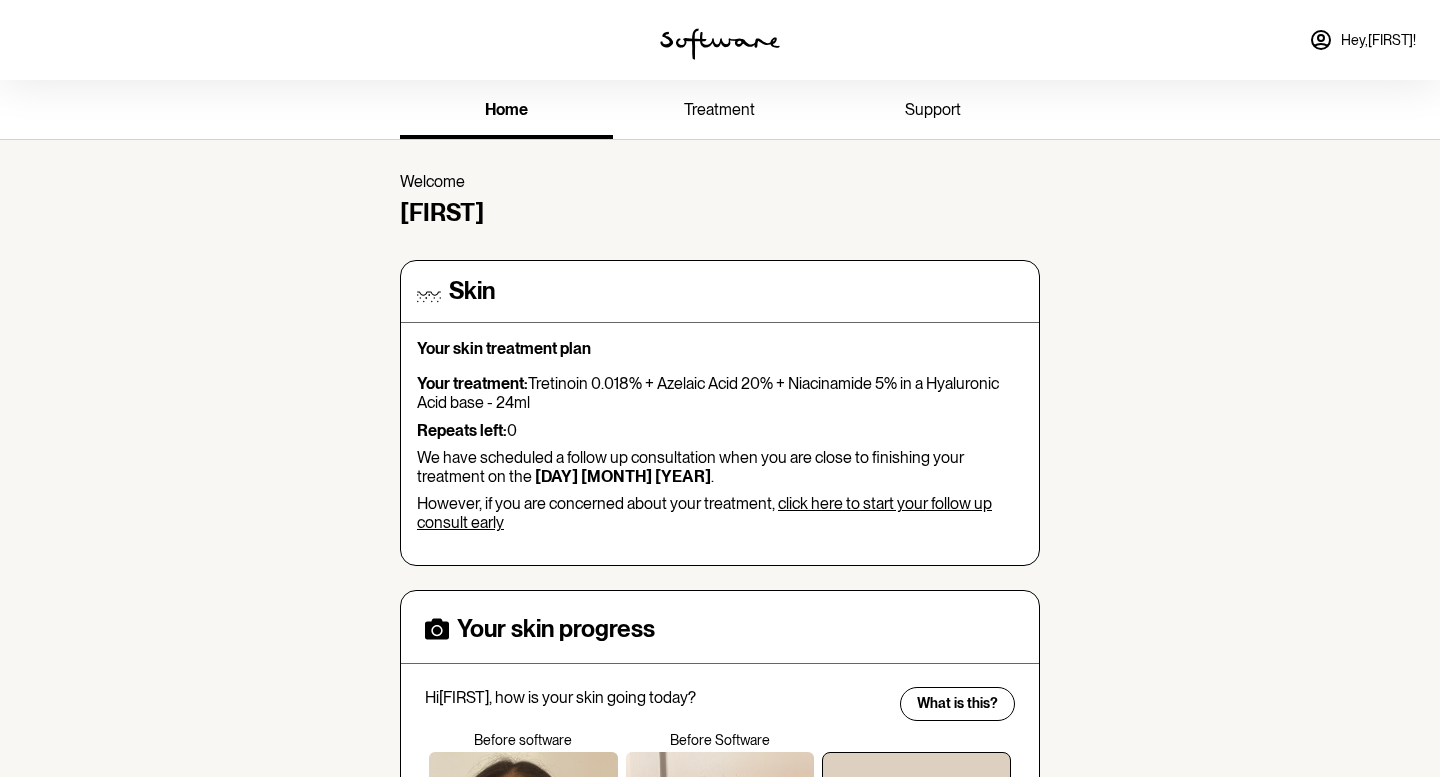 click on "treatment" at bounding box center (719, 111) 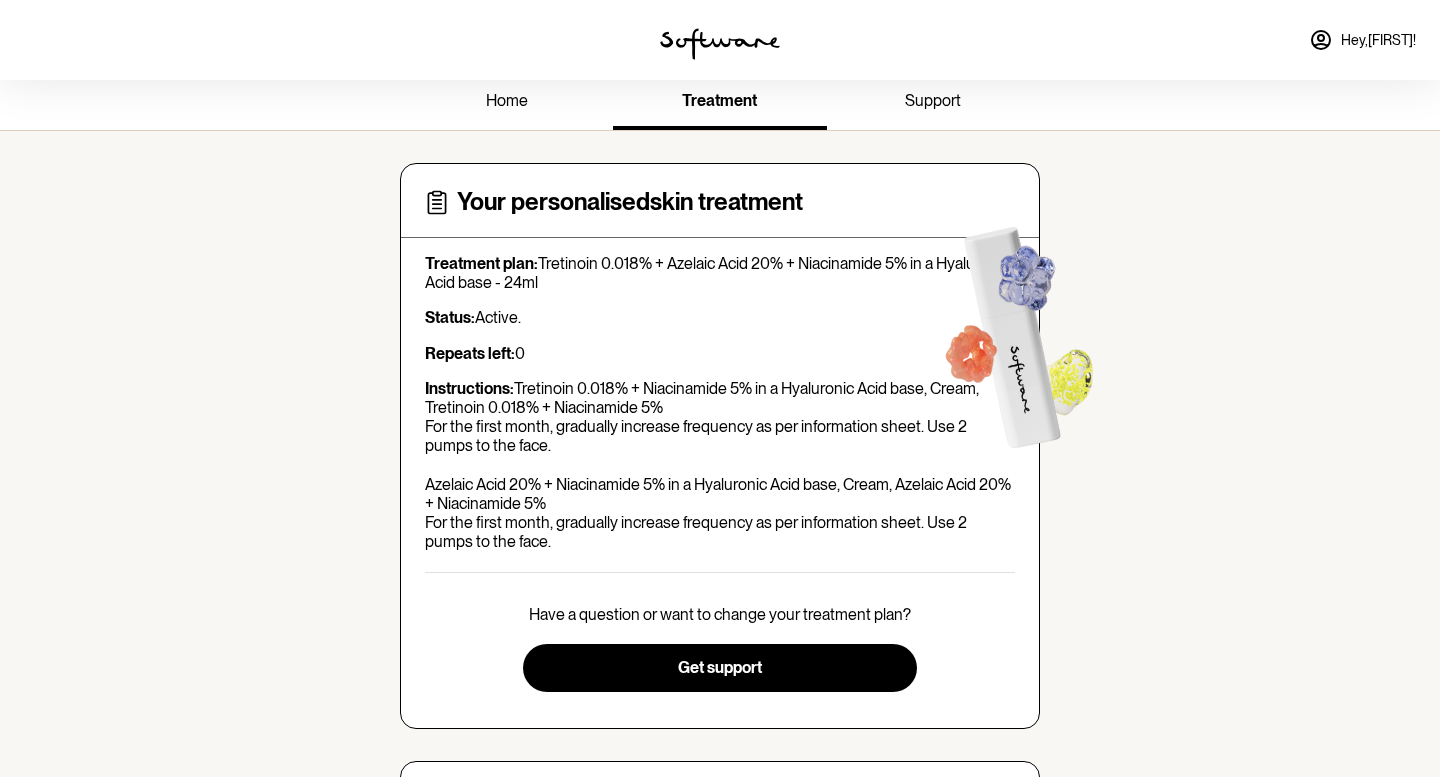 scroll, scrollTop: 7, scrollLeft: 0, axis: vertical 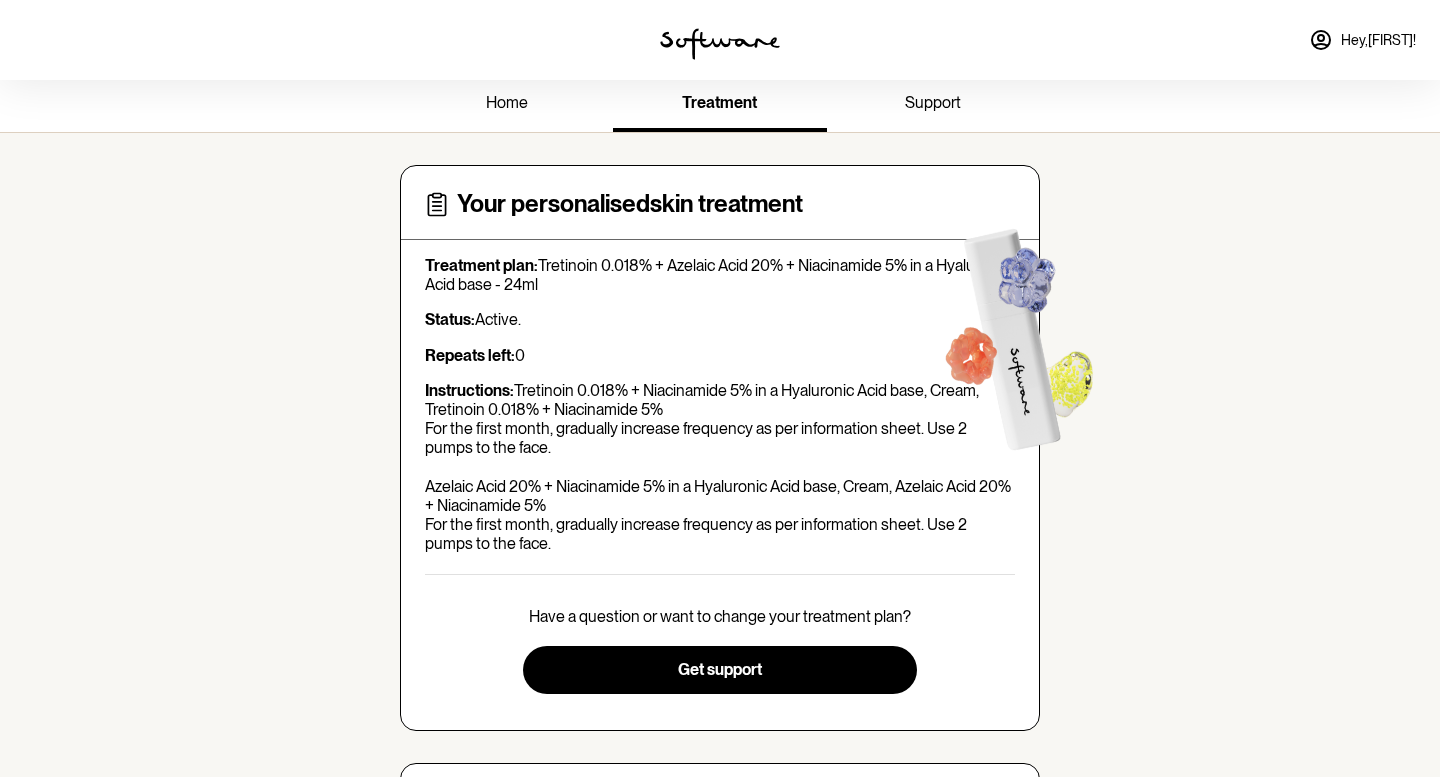 click on "support" at bounding box center [933, 102] 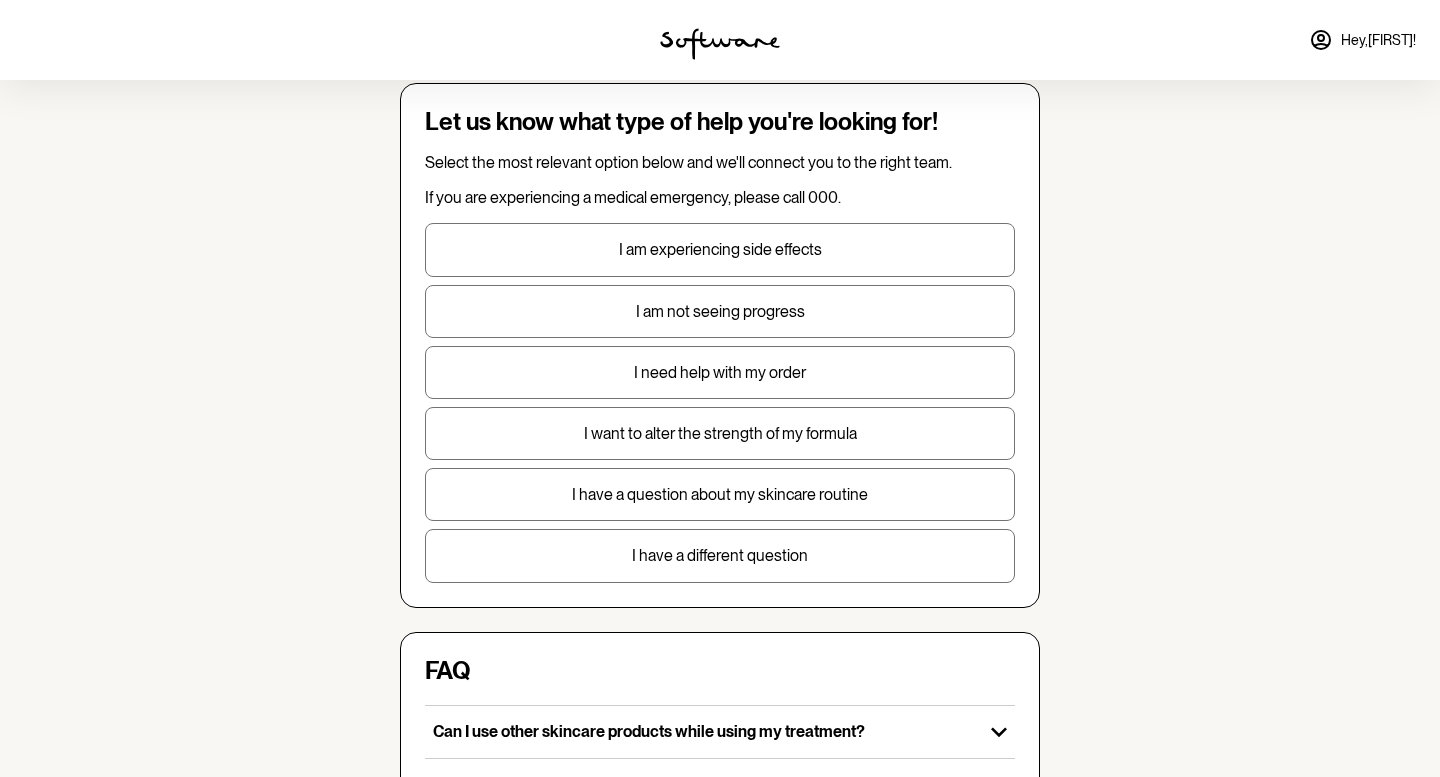scroll, scrollTop: 0, scrollLeft: 0, axis: both 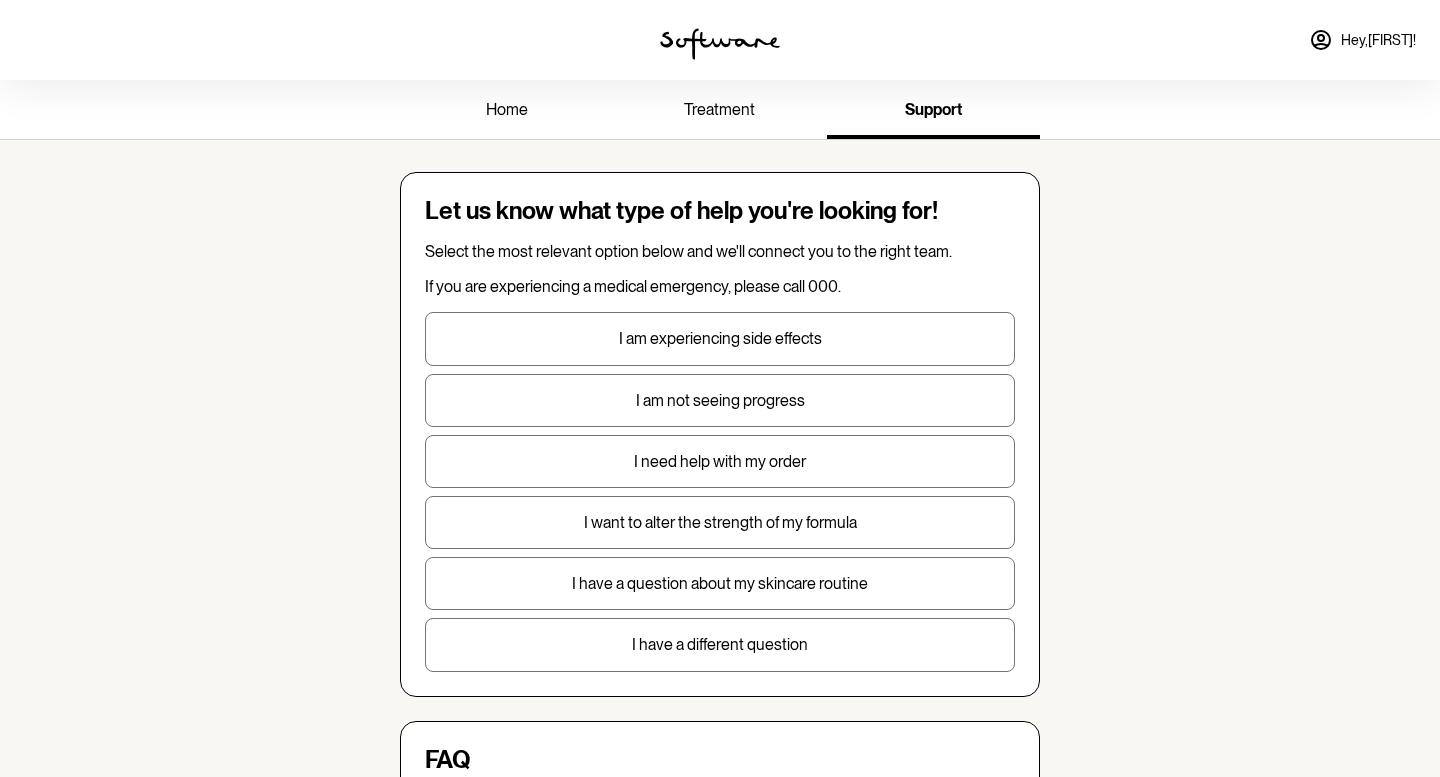 click on "home" at bounding box center (507, 109) 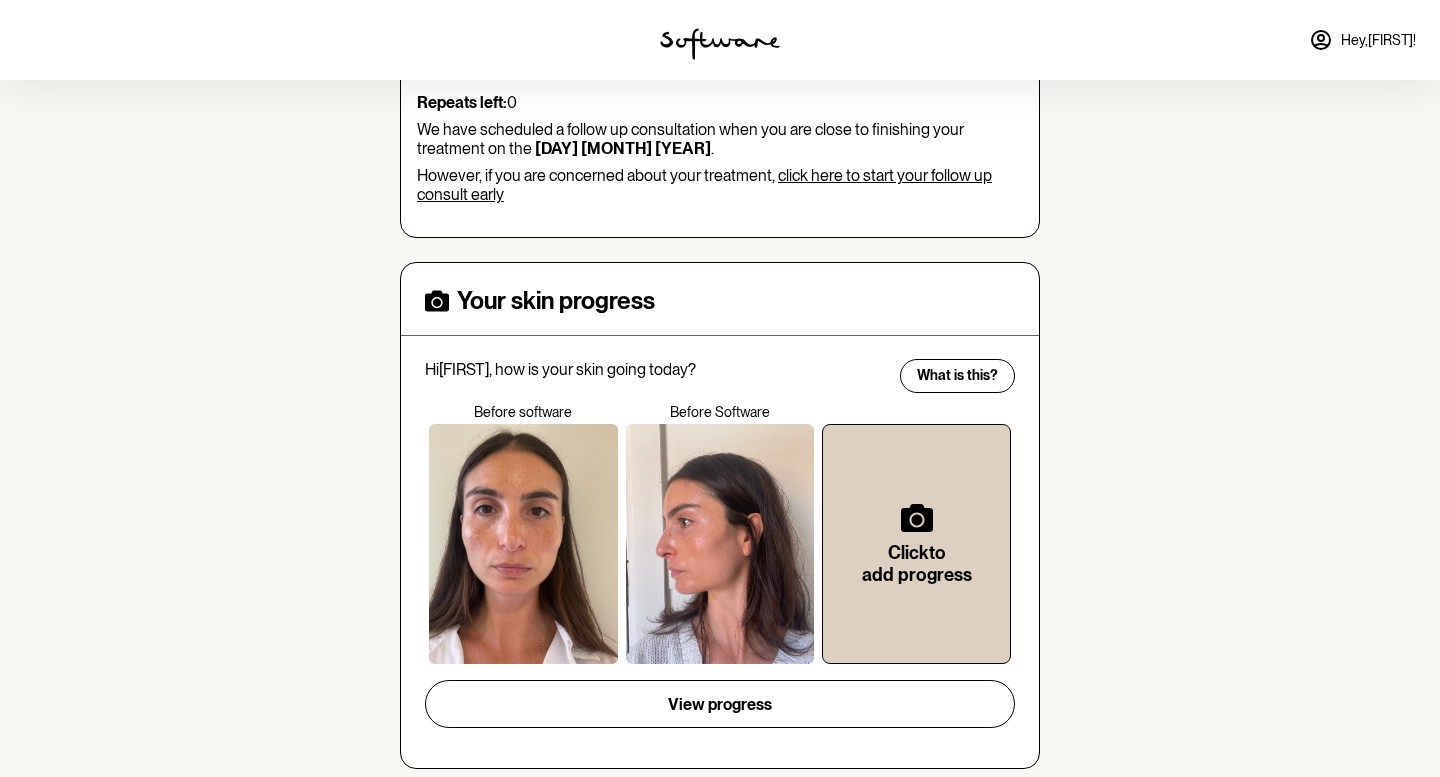 scroll, scrollTop: 345, scrollLeft: 0, axis: vertical 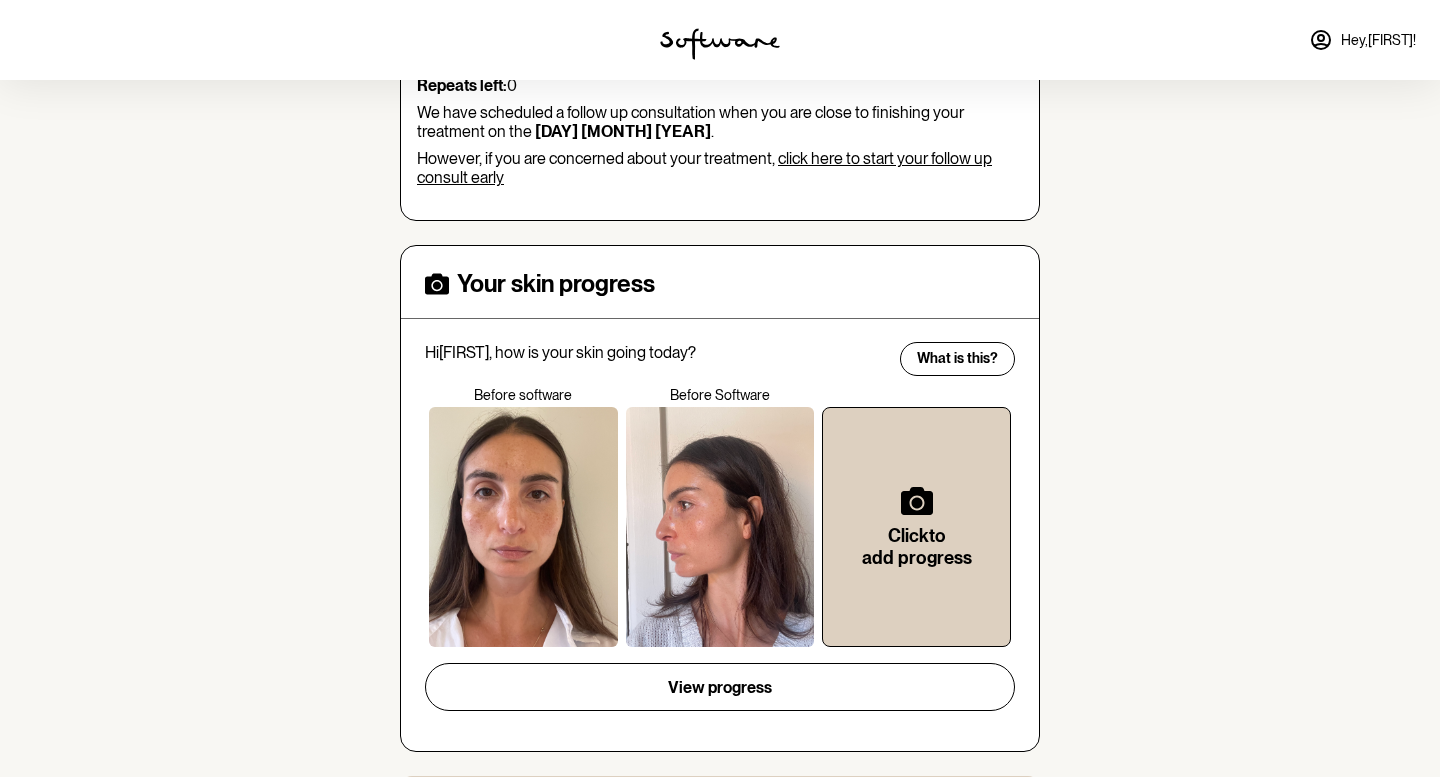 click on "click here to start your follow up consult early" at bounding box center [704, 168] 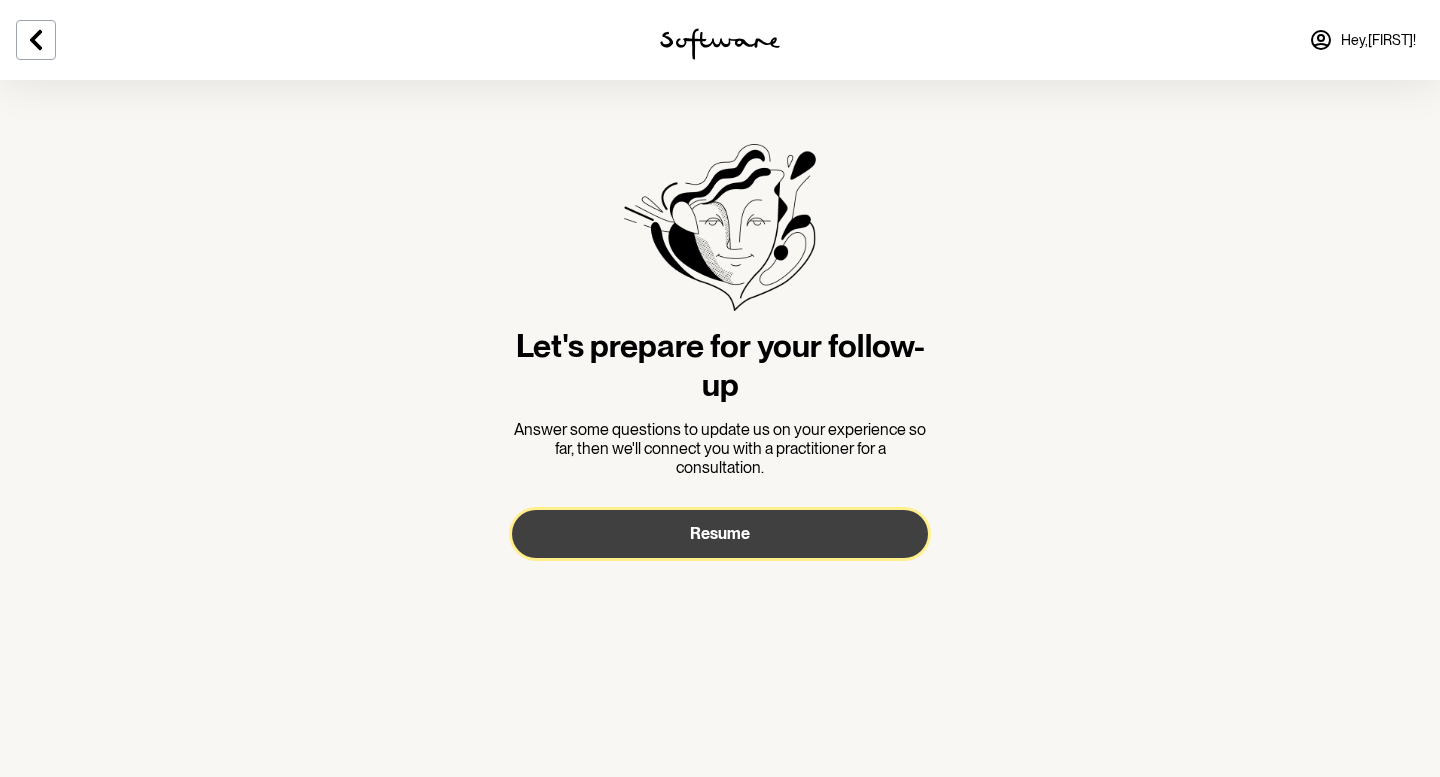 click on "Resume" at bounding box center [720, 534] 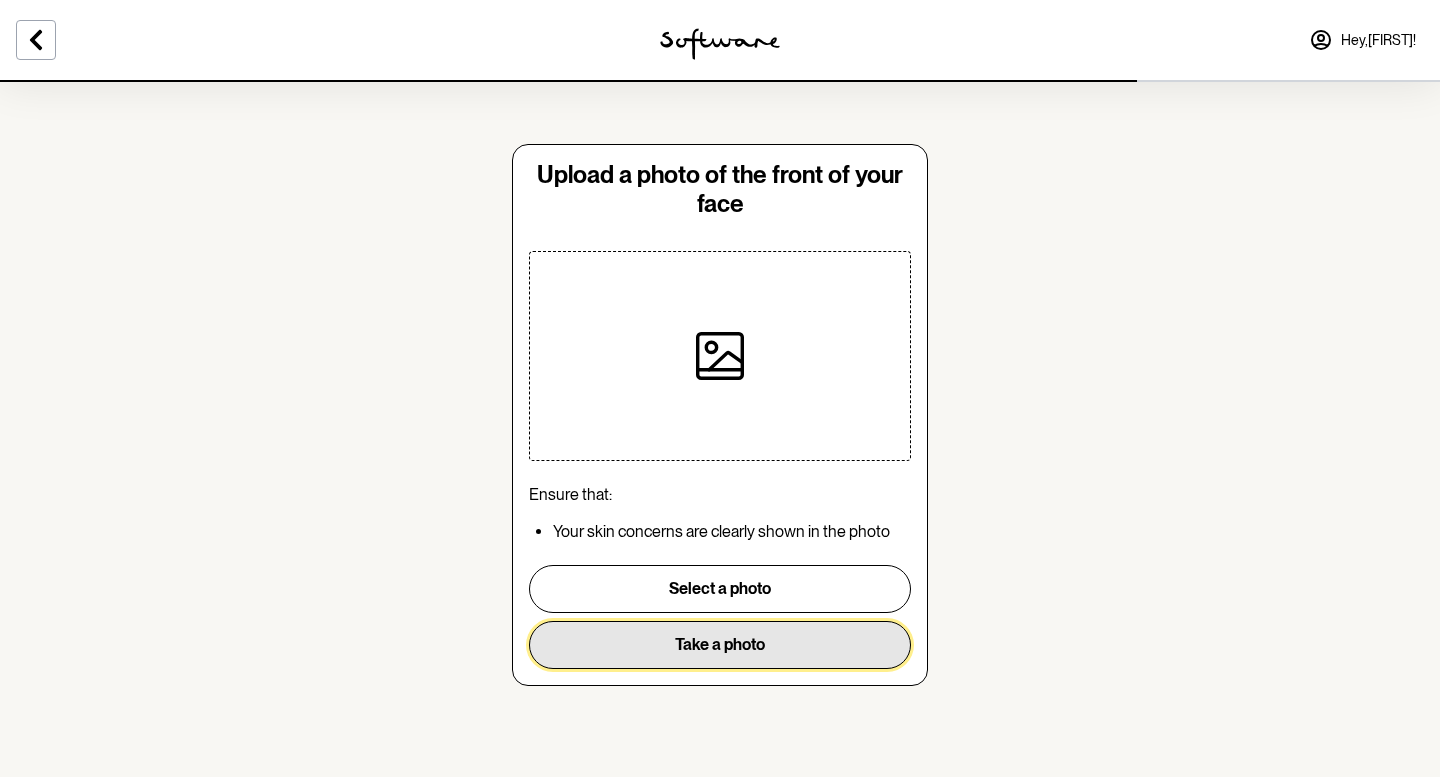 click on "Take a photo" at bounding box center [720, 645] 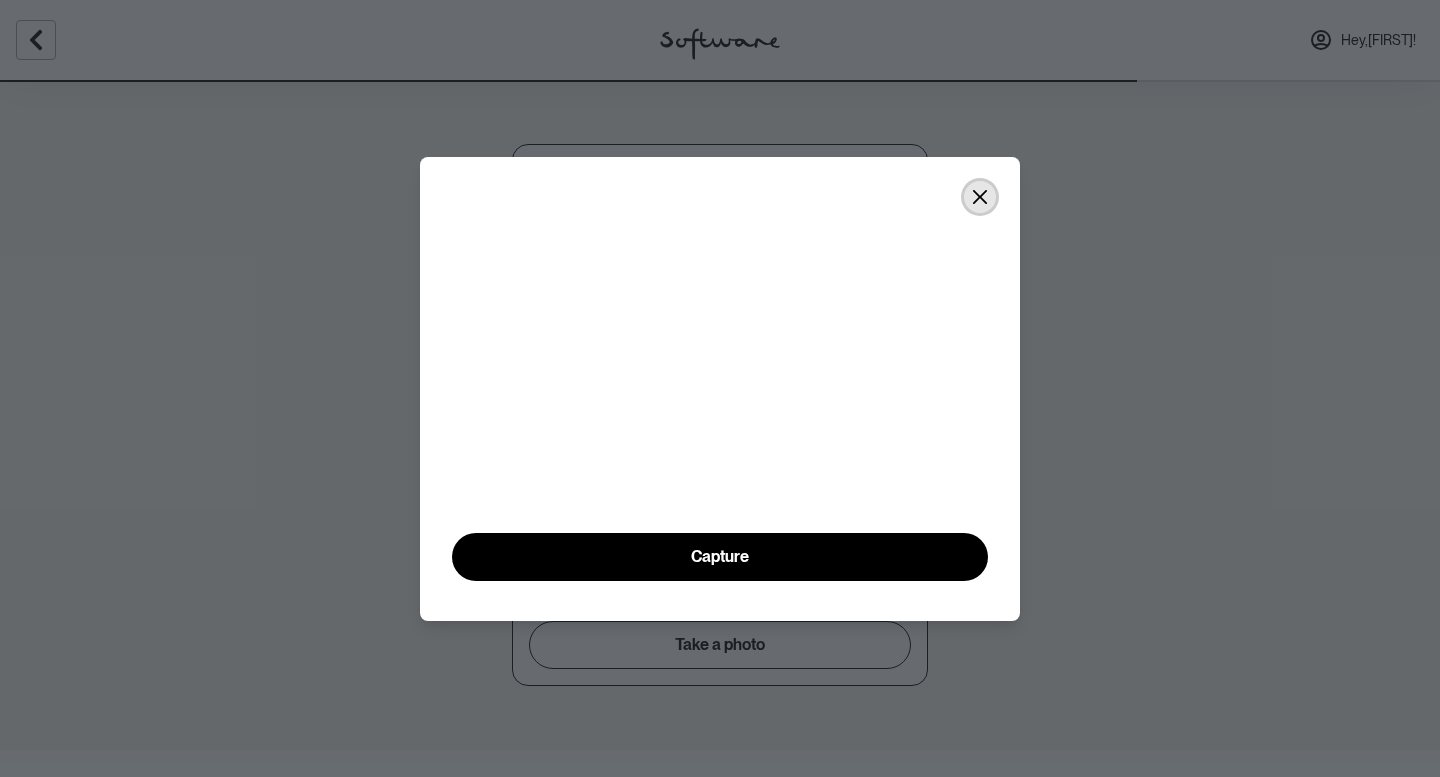 click 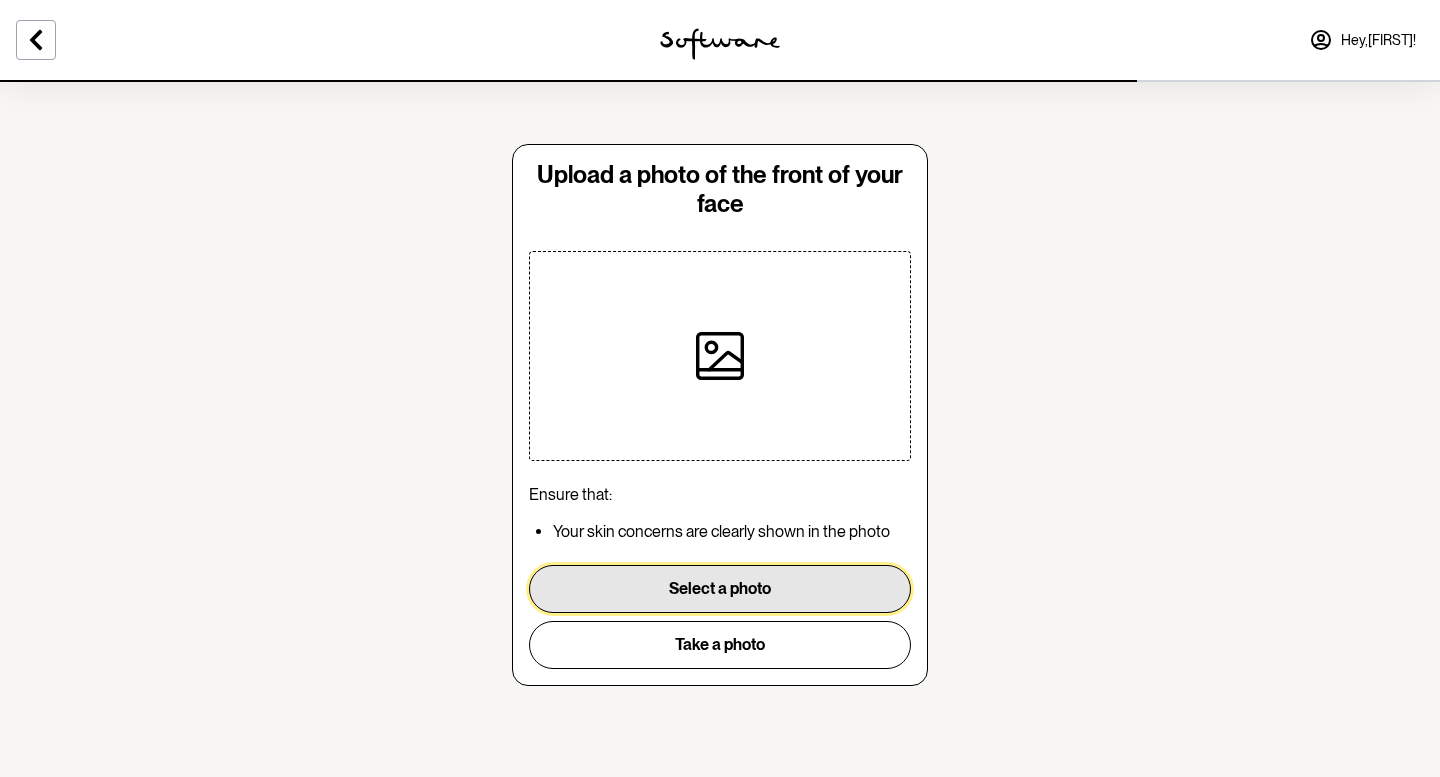 click on "Select a photo" at bounding box center (720, 589) 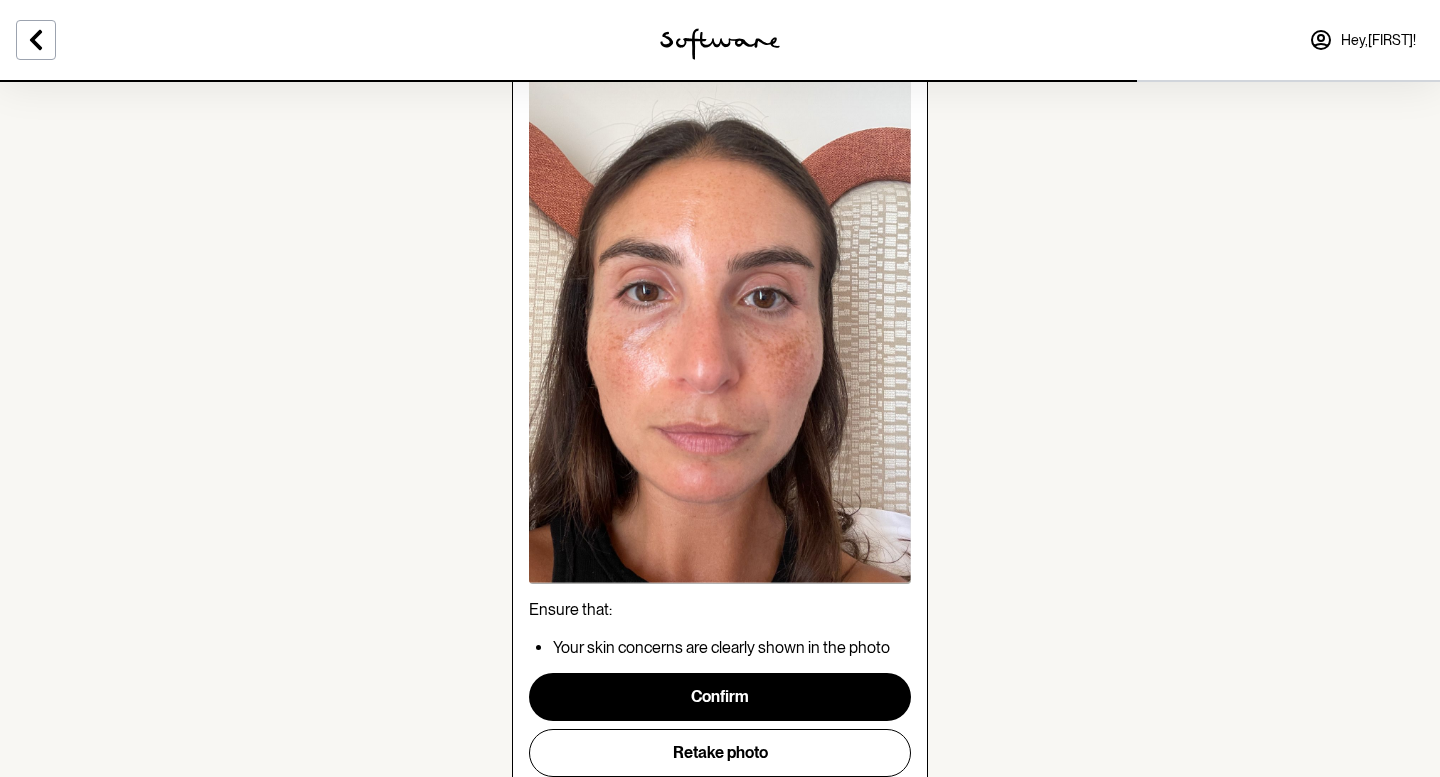 scroll, scrollTop: 216, scrollLeft: 0, axis: vertical 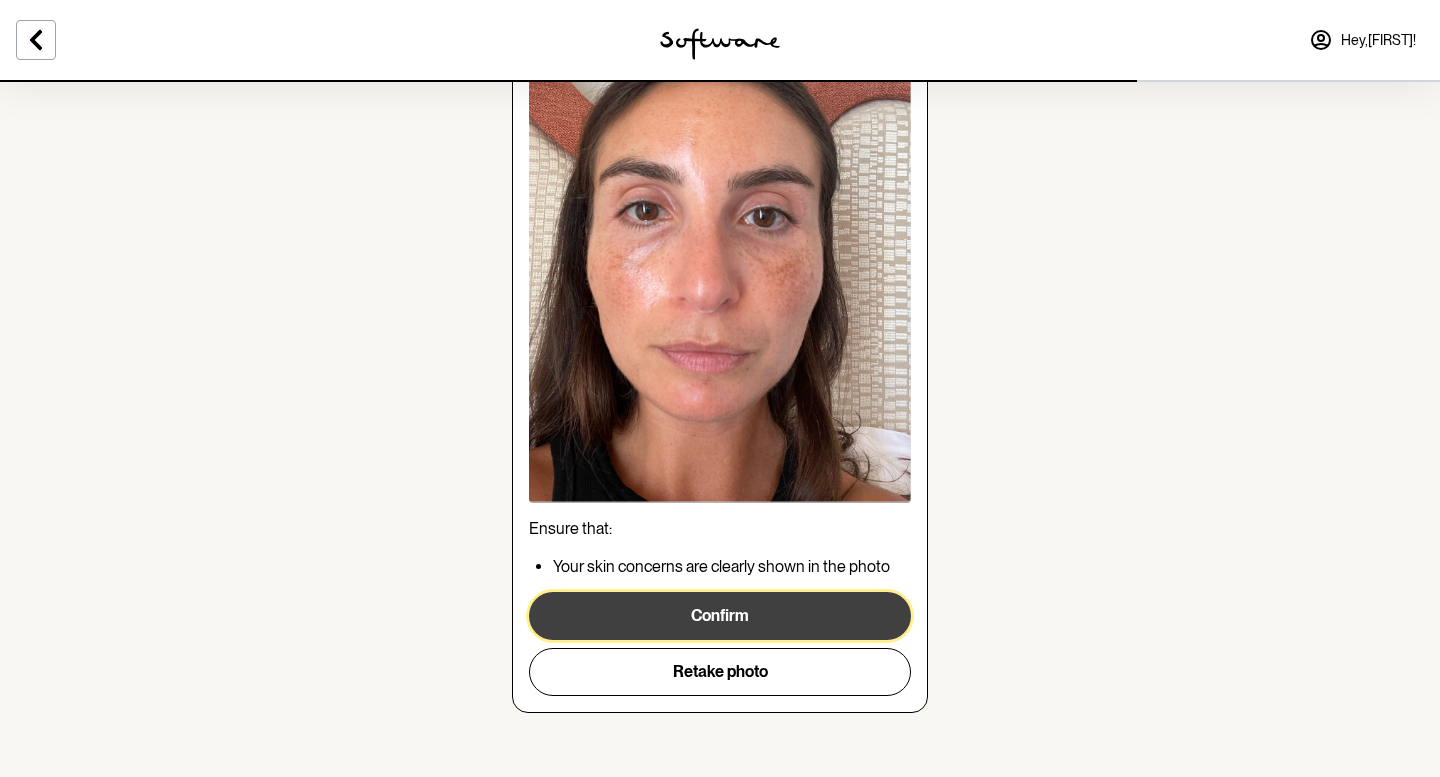 click on "Confirm" at bounding box center (720, 616) 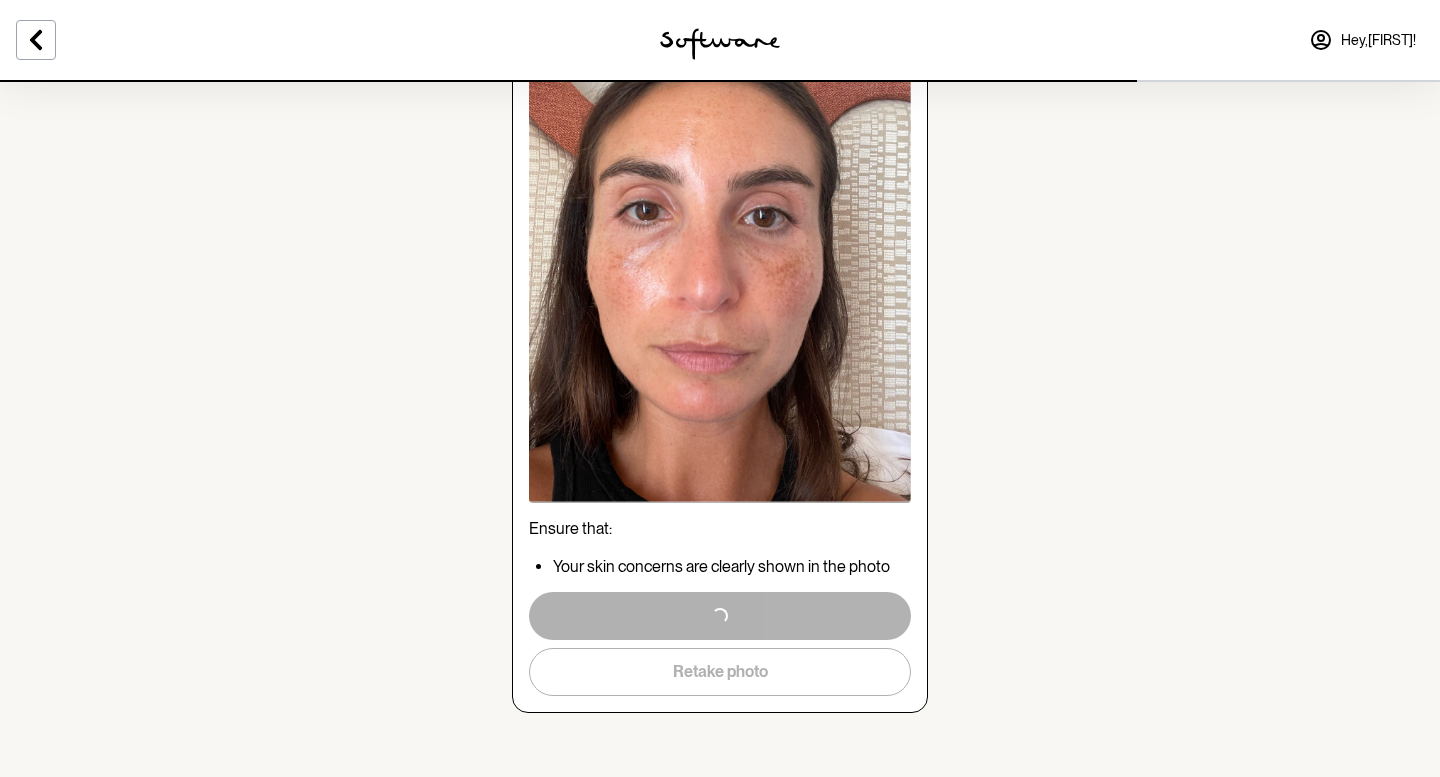 scroll, scrollTop: 0, scrollLeft: 0, axis: both 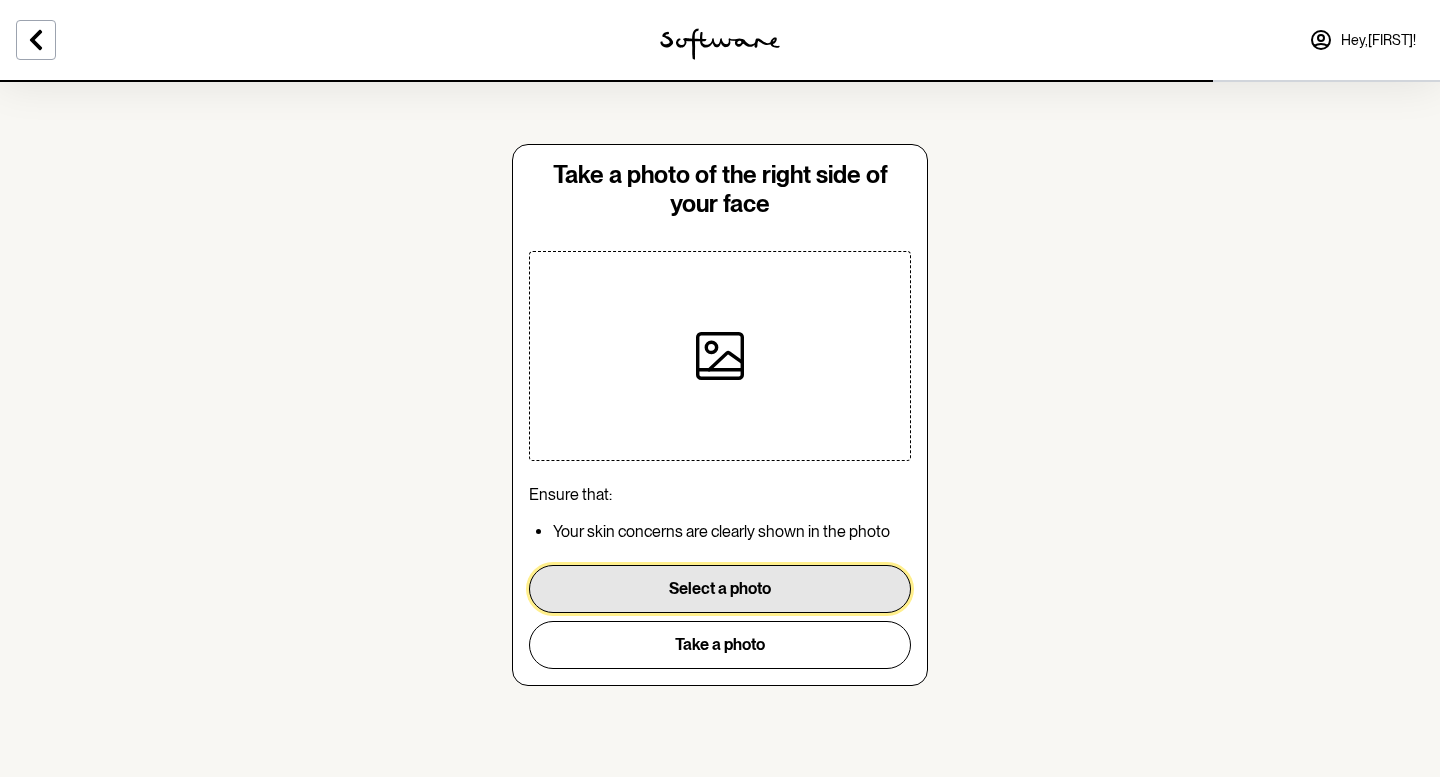 click on "Select a photo" at bounding box center [720, 589] 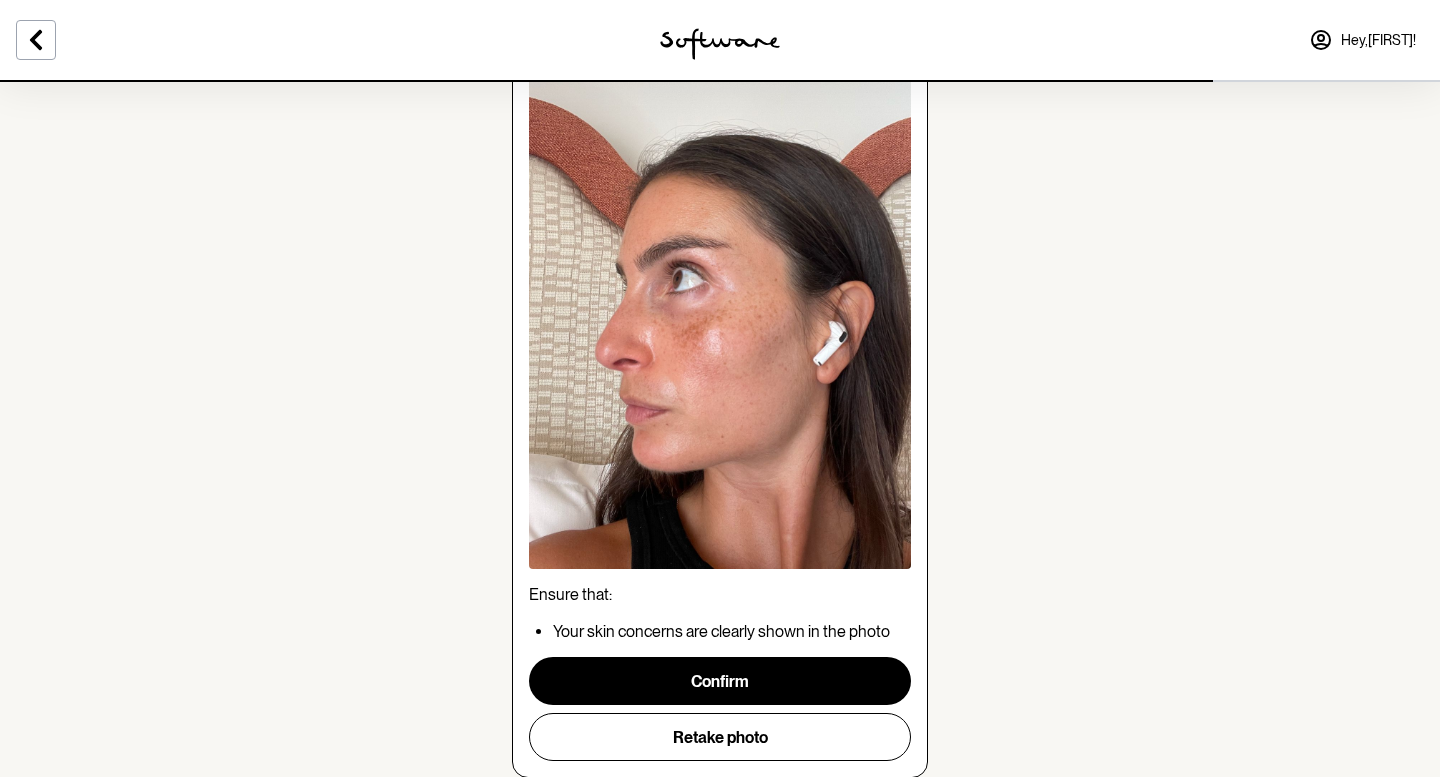 scroll, scrollTop: 213, scrollLeft: 0, axis: vertical 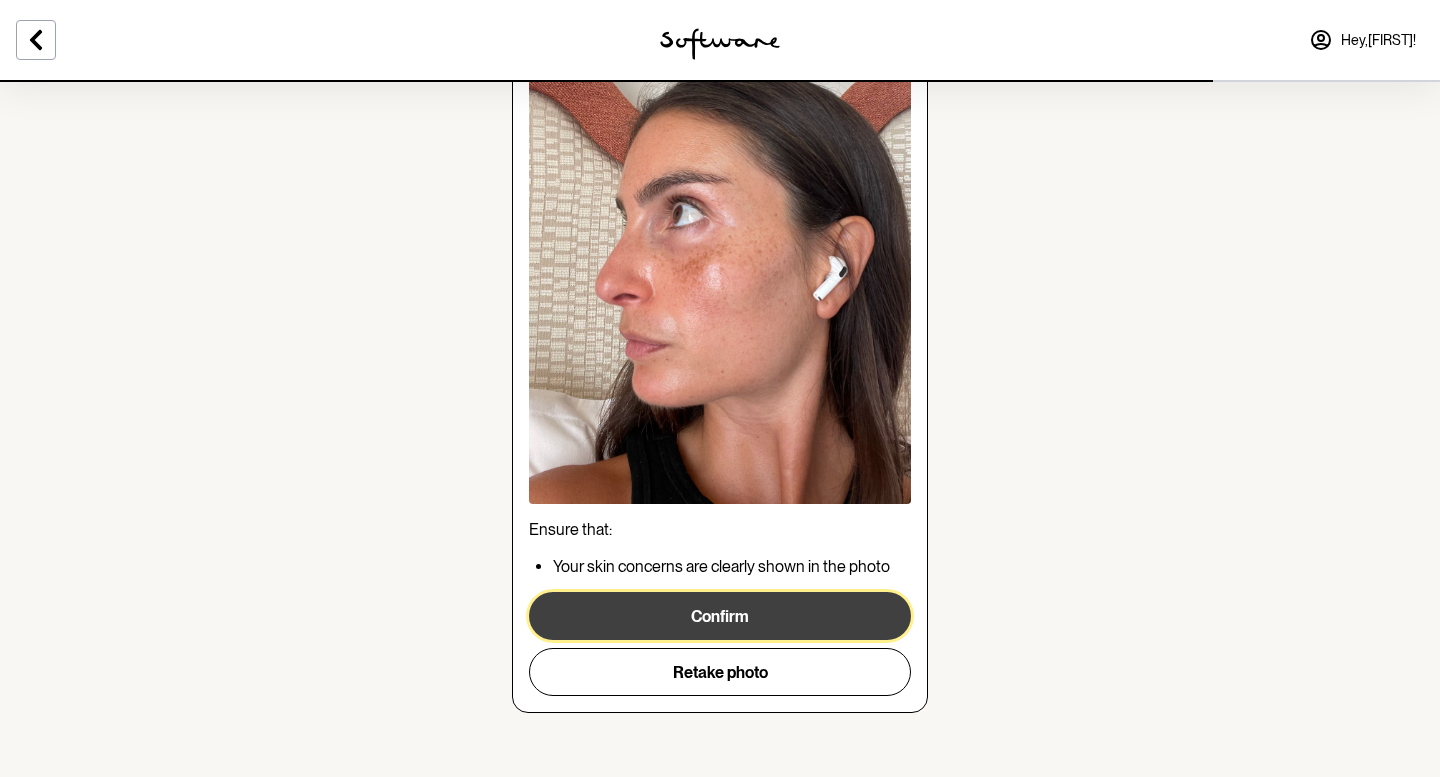 click on "Confirm" at bounding box center [720, 616] 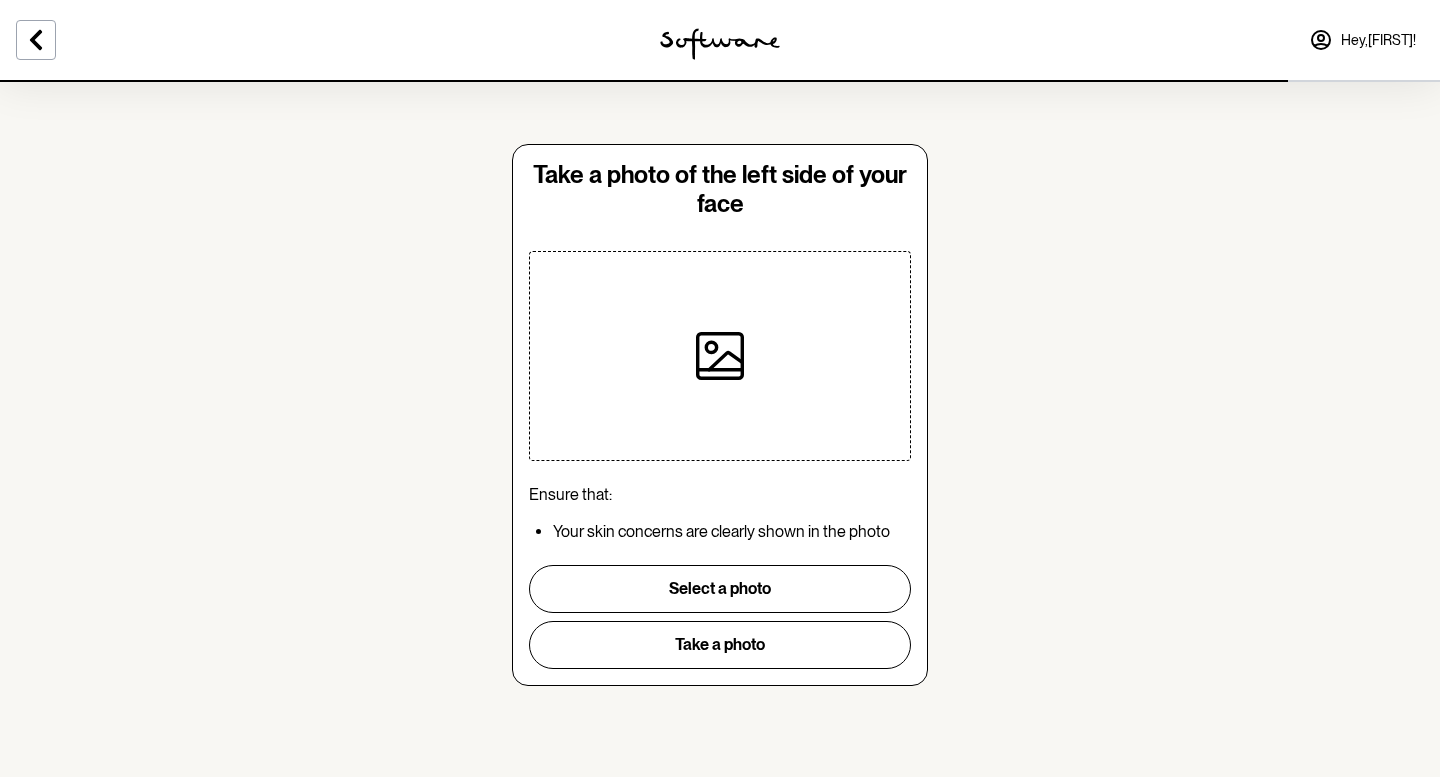 scroll, scrollTop: 0, scrollLeft: 0, axis: both 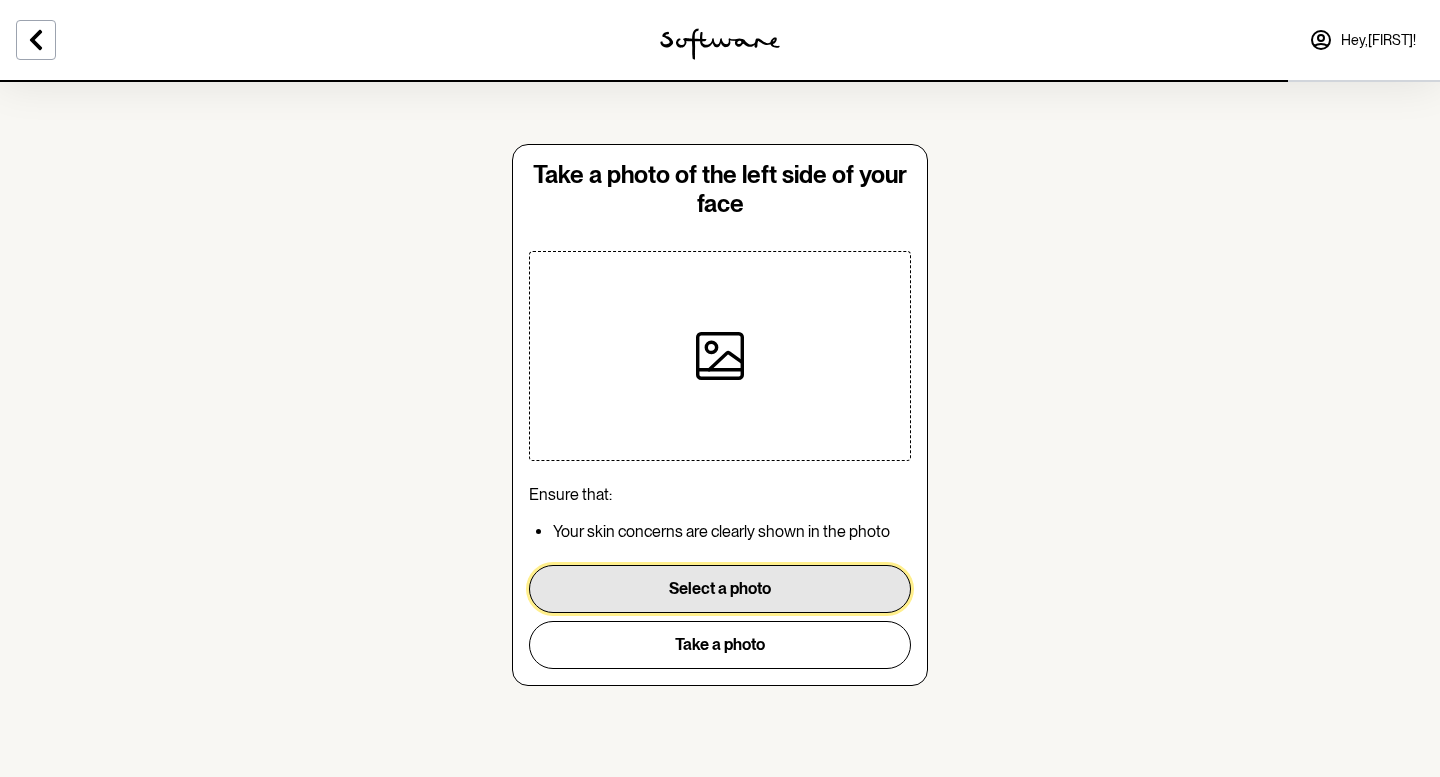 click on "Select a photo" at bounding box center (720, 589) 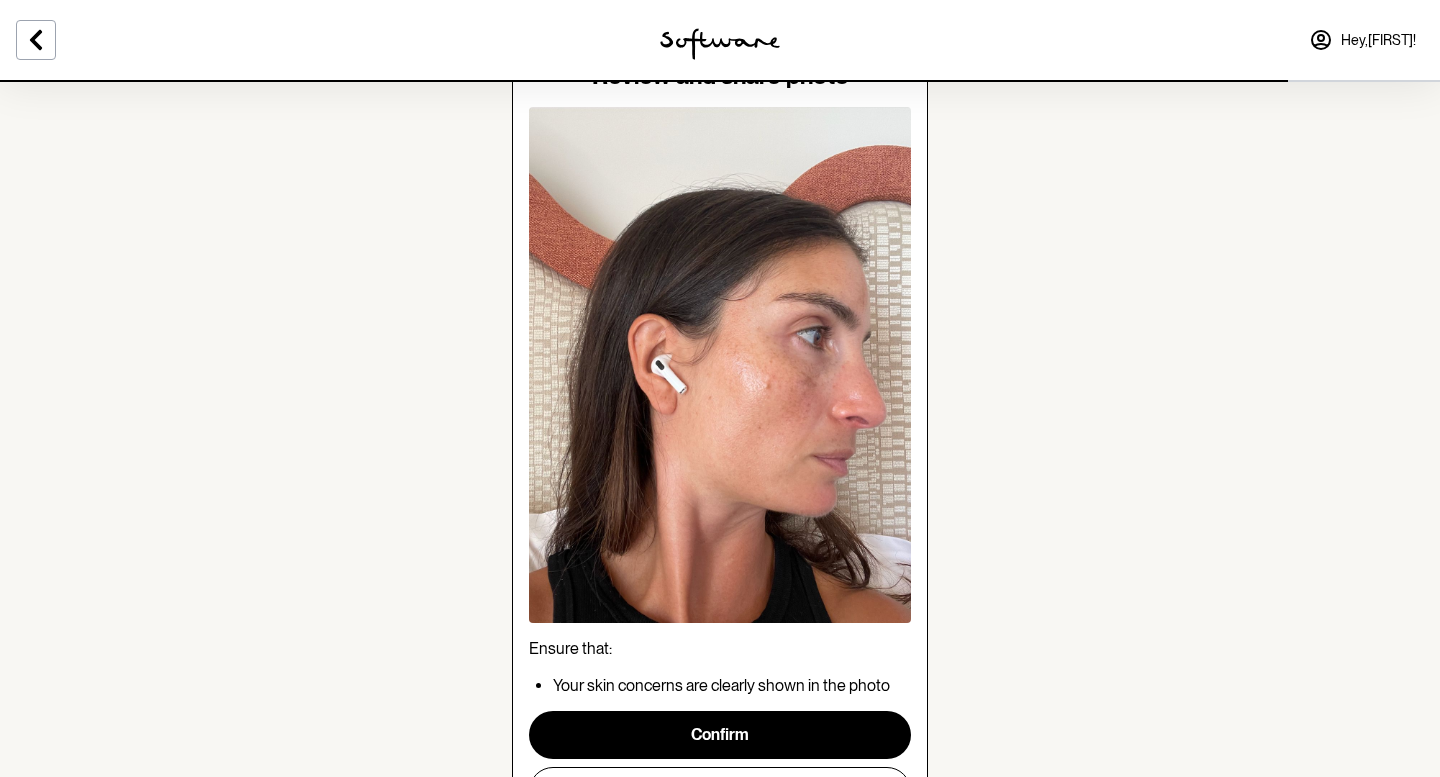 scroll, scrollTop: 218, scrollLeft: 0, axis: vertical 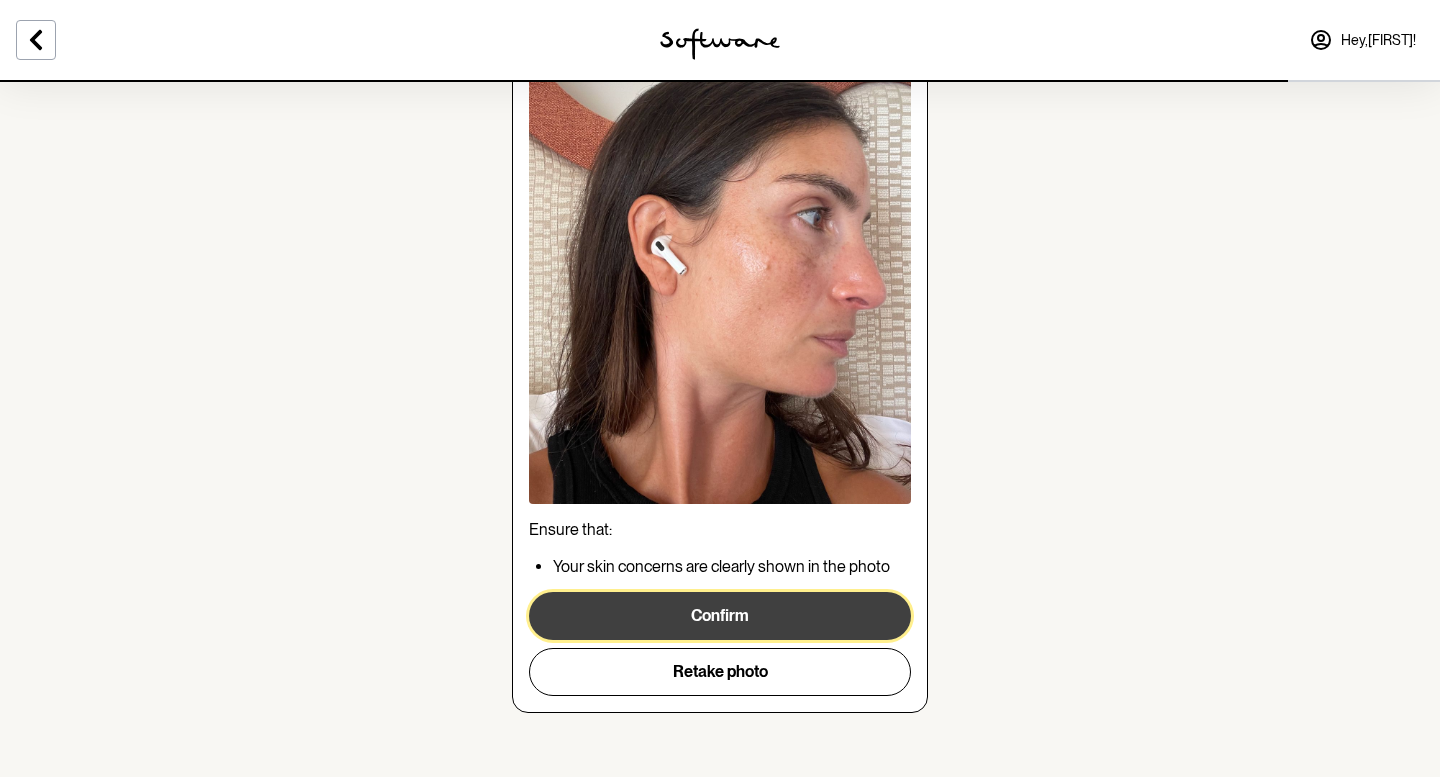 click on "Confirm" at bounding box center [720, 616] 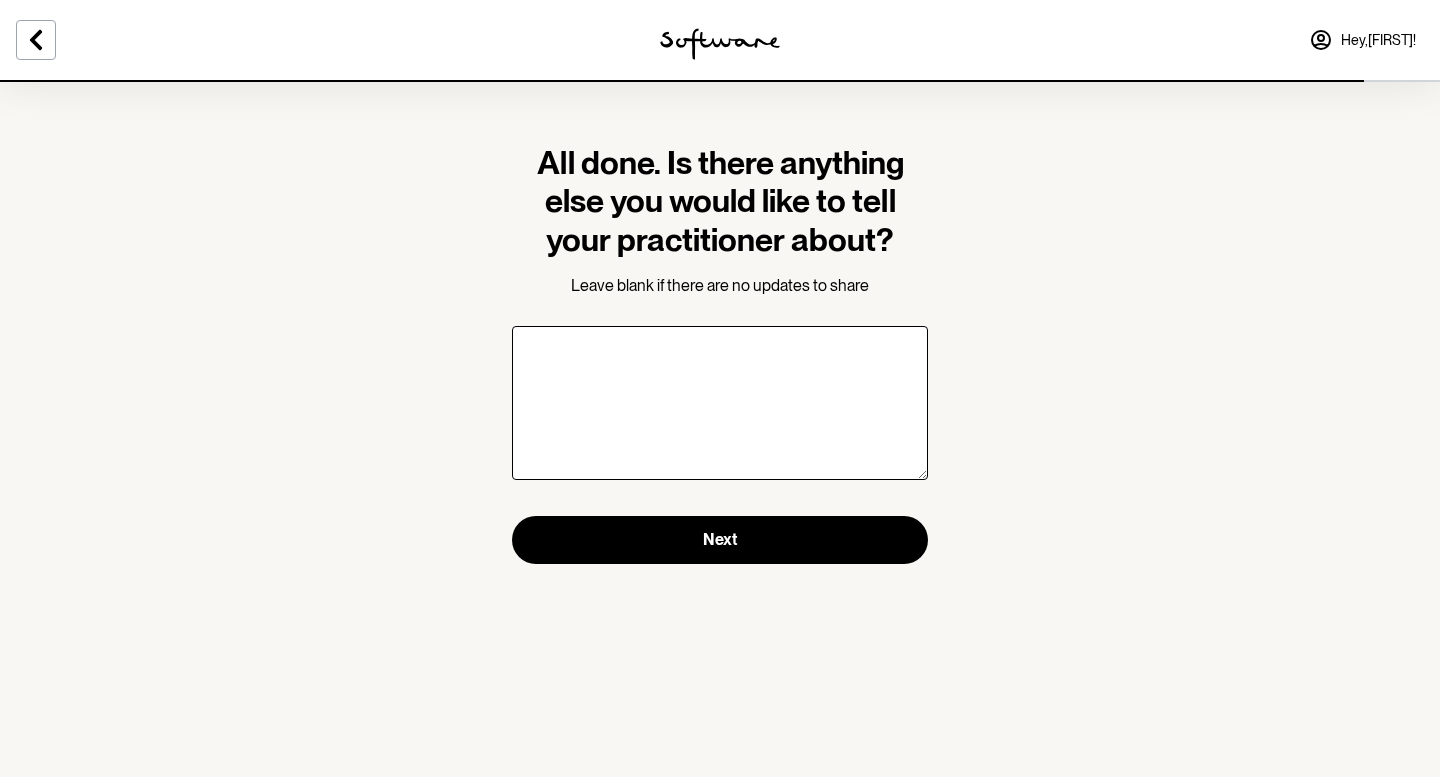 scroll, scrollTop: 0, scrollLeft: 0, axis: both 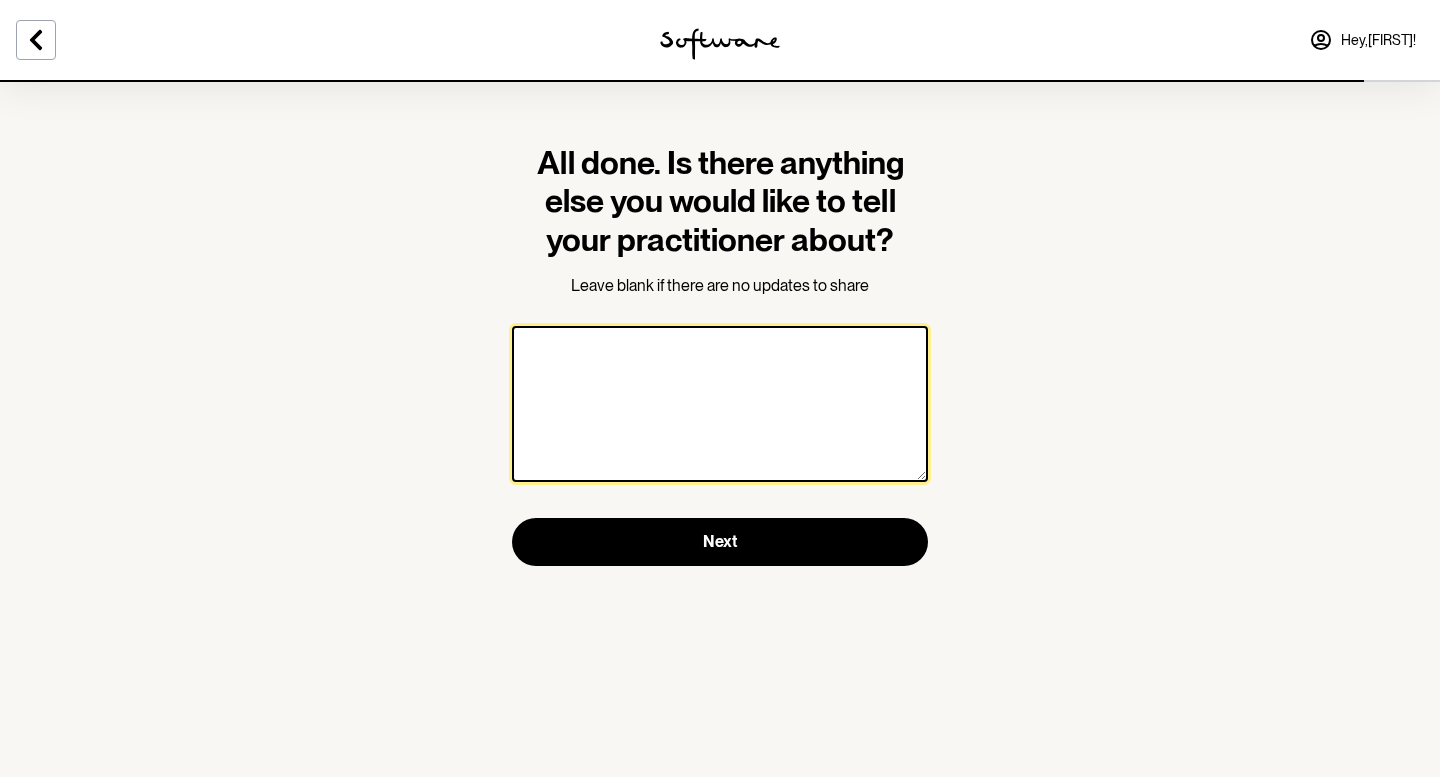 click at bounding box center (720, 404) 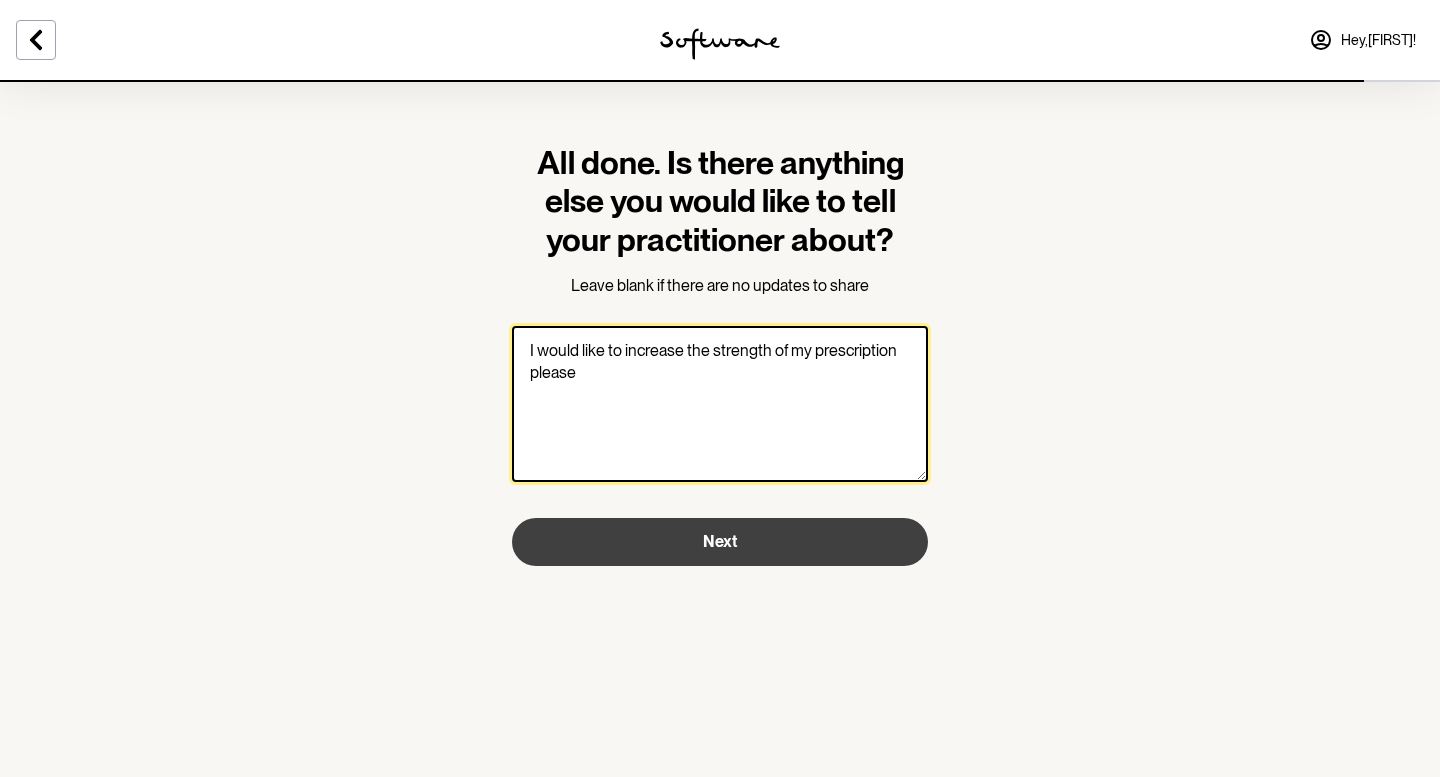 type on "I would like to increase the strength of my prescription please" 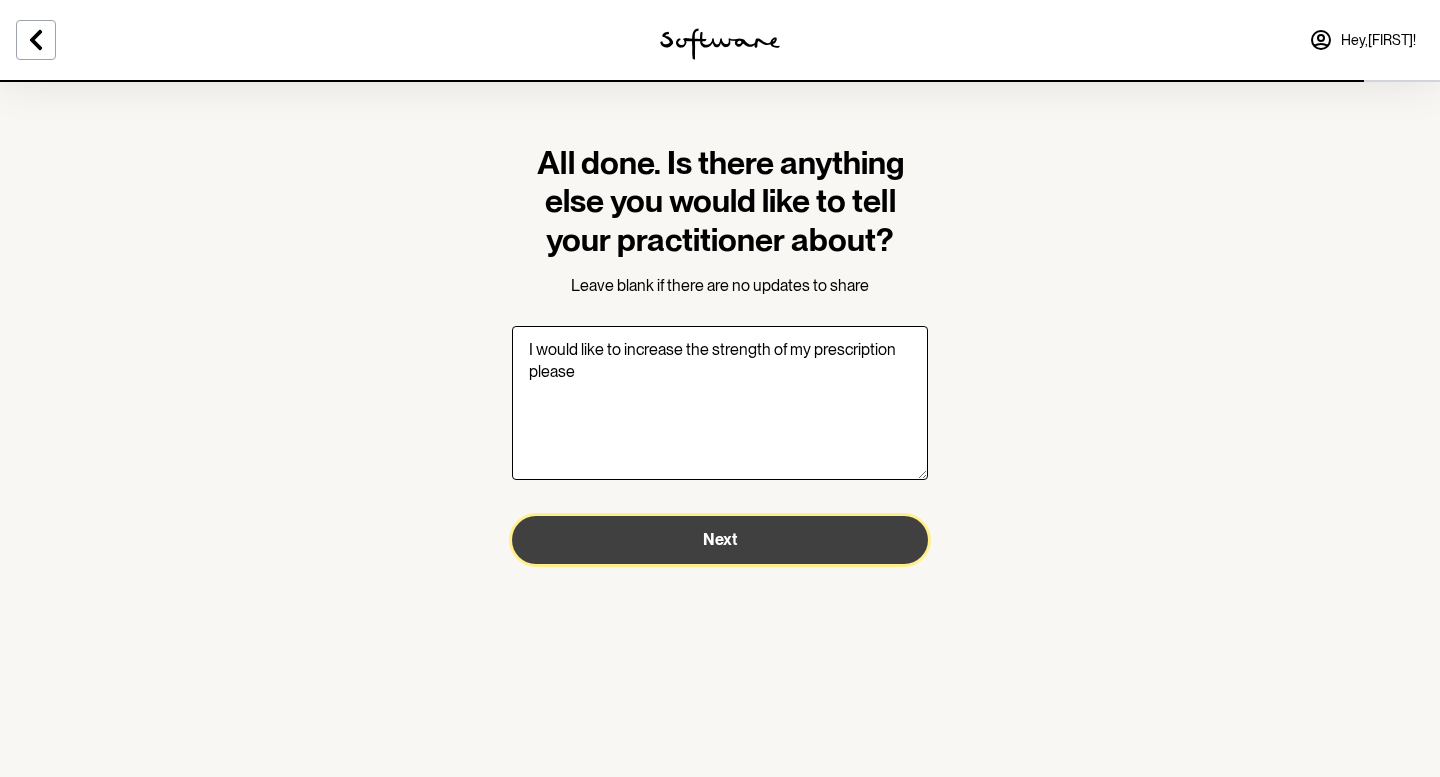 click on "Next" at bounding box center (720, 540) 